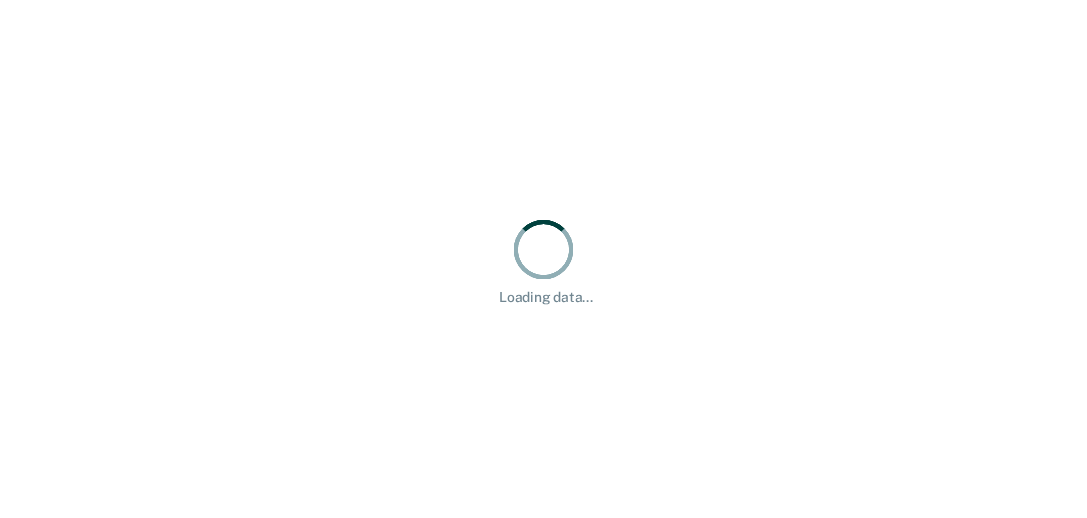 scroll, scrollTop: 0, scrollLeft: 0, axis: both 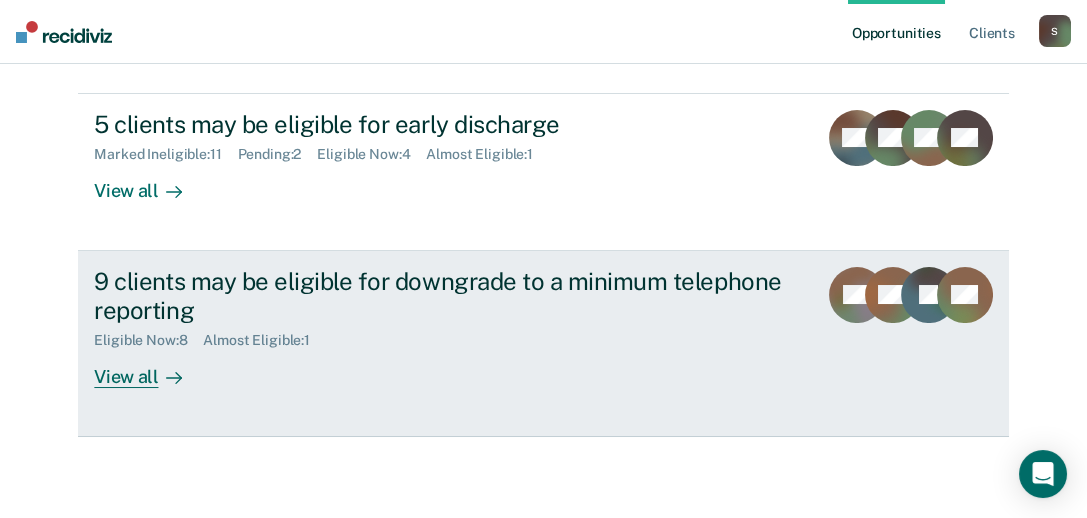 click on "View all" at bounding box center (150, 368) 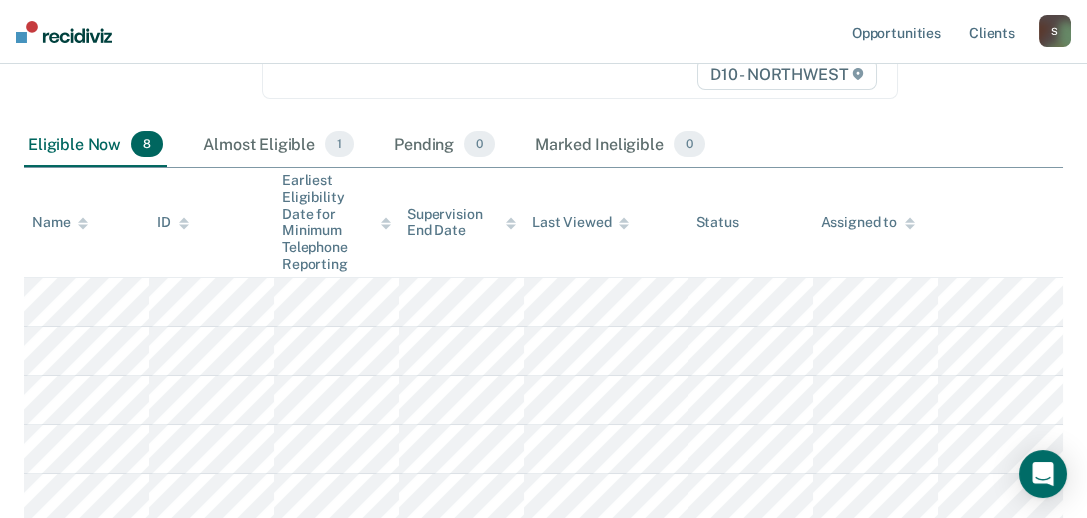 scroll, scrollTop: 400, scrollLeft: 0, axis: vertical 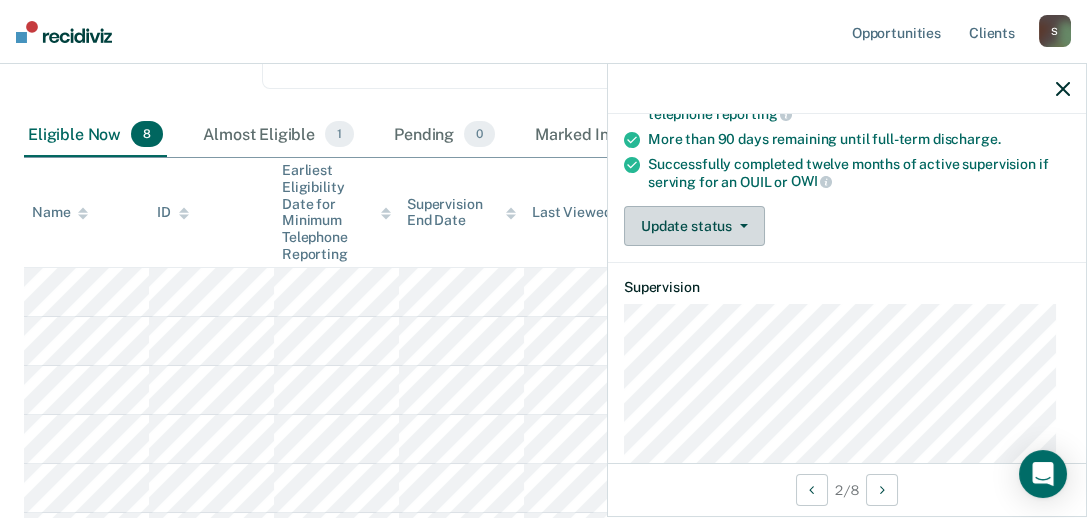 click on "Update status" at bounding box center (694, 226) 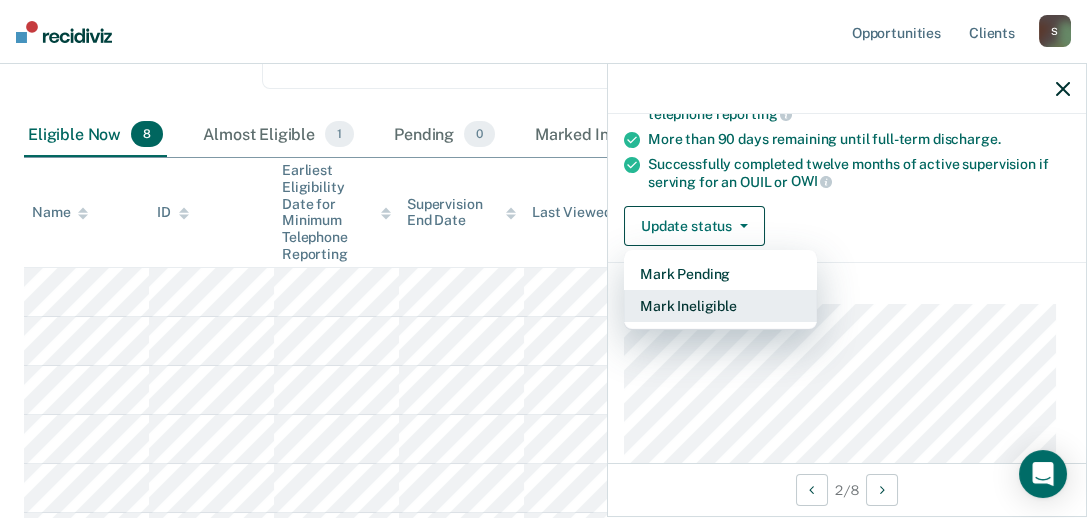 click on "Mark Ineligible" at bounding box center (720, 306) 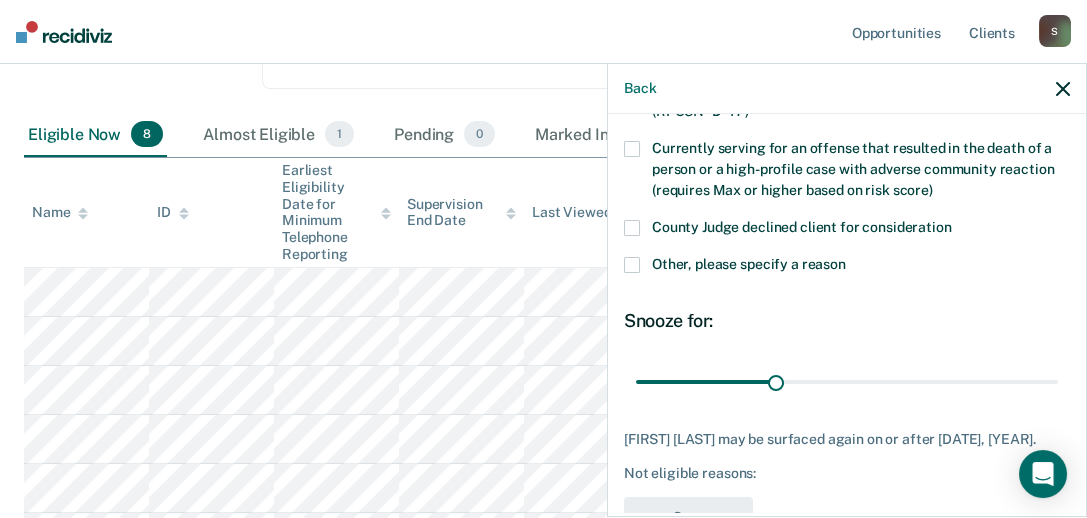 click at bounding box center [632, 265] 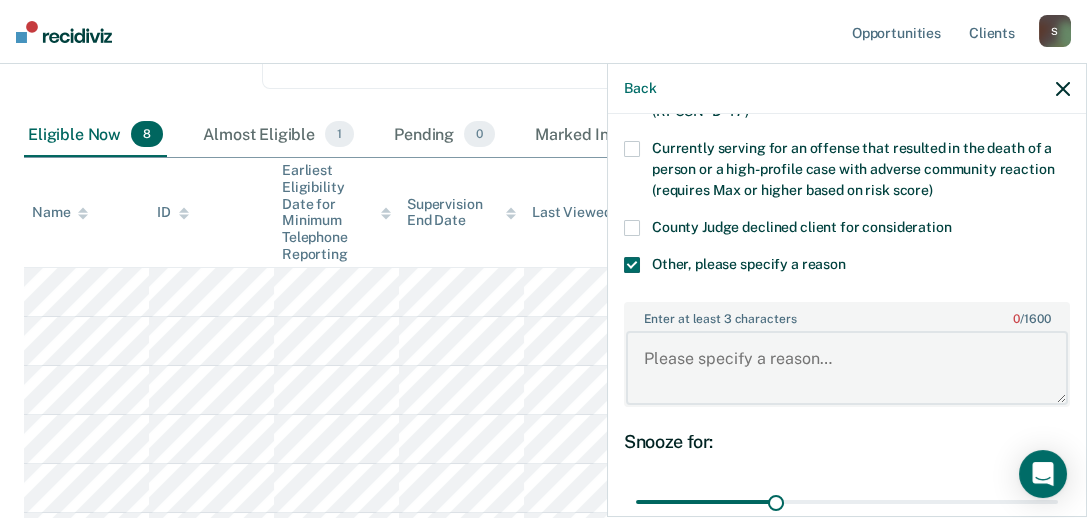 click on "Enter at least 3 characters 0  /  1600" at bounding box center [847, 368] 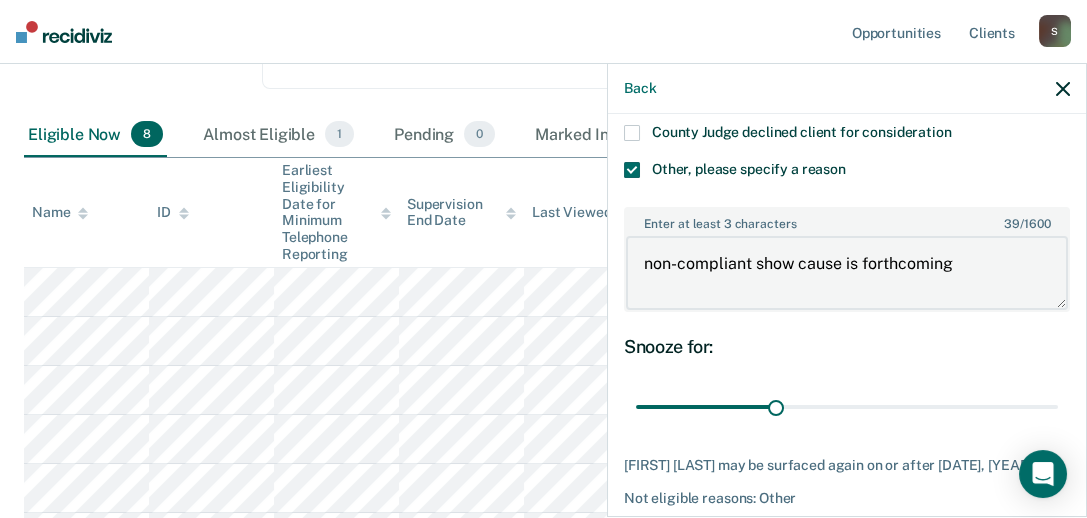 scroll, scrollTop: 476, scrollLeft: 0, axis: vertical 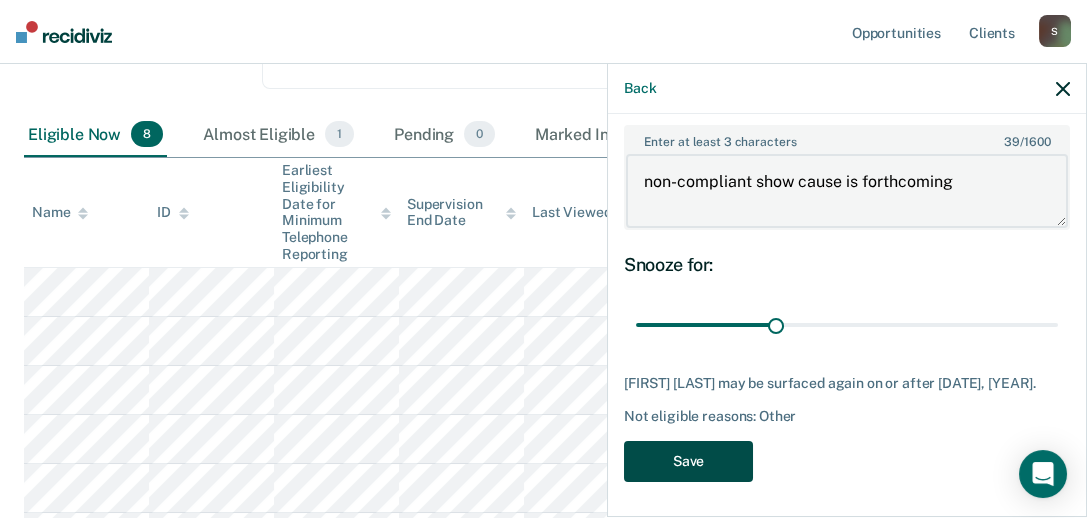 type on "non-compliant show cause is forthcoming" 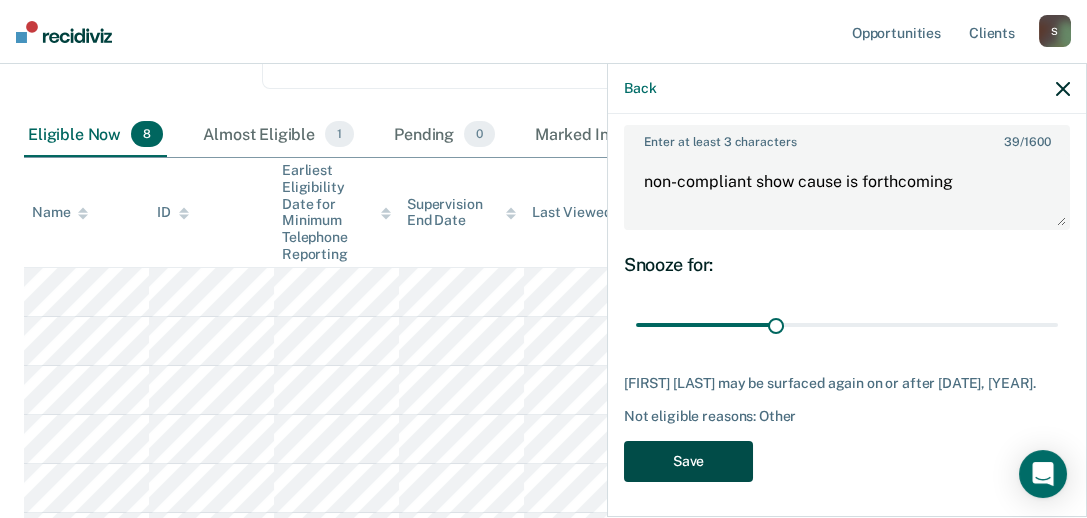 click on "Save" at bounding box center (688, 461) 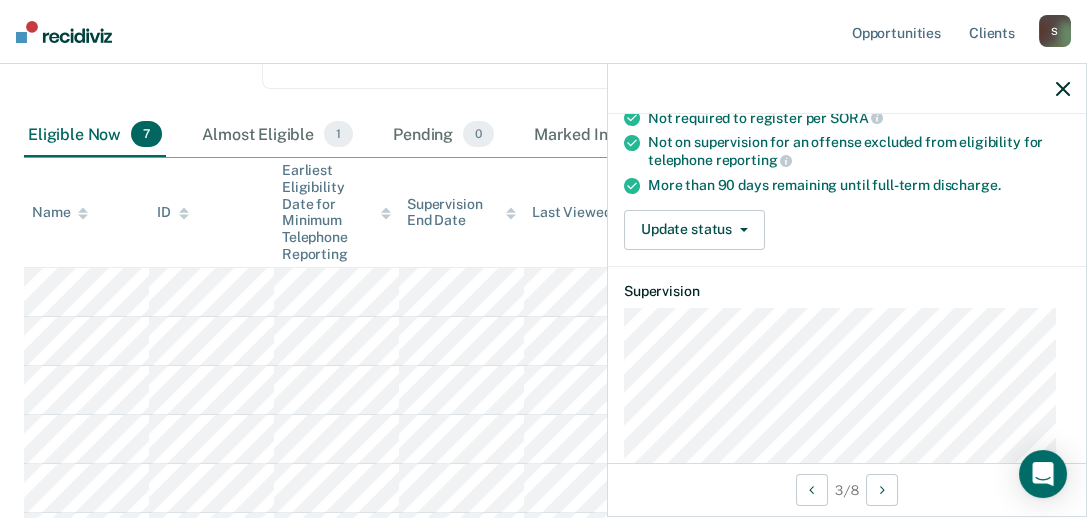 scroll, scrollTop: 153, scrollLeft: 0, axis: vertical 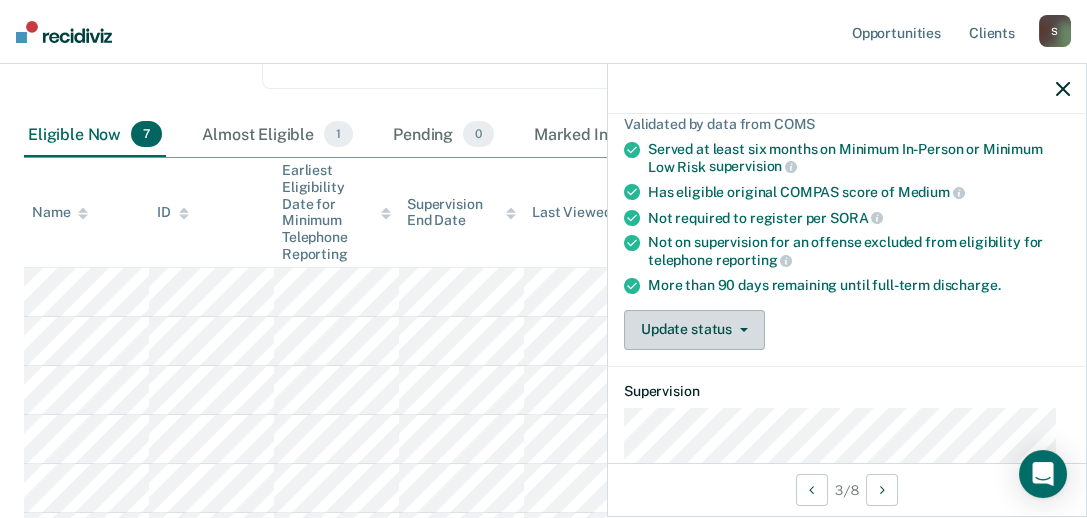 click on "Update status" at bounding box center (694, 330) 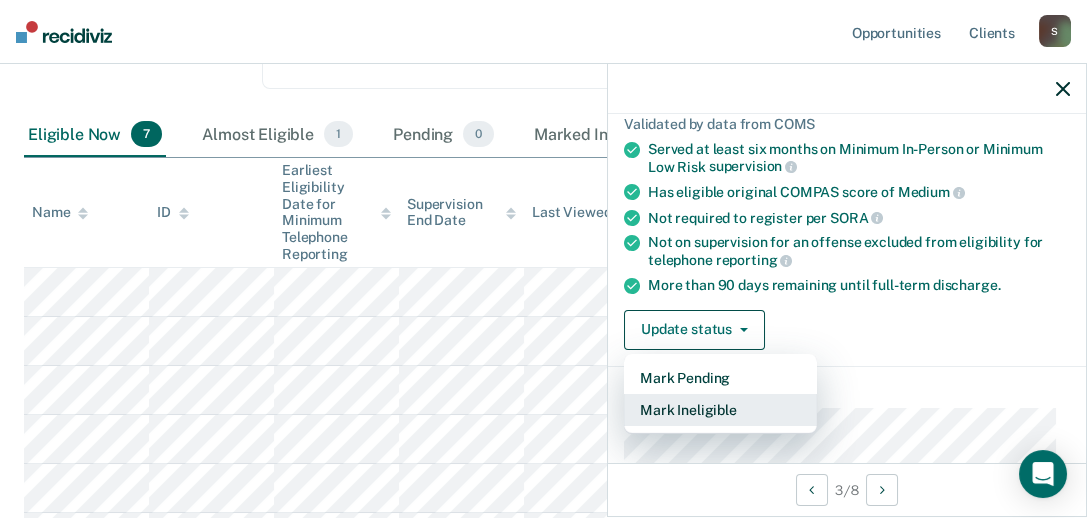 click on "Mark Ineligible" at bounding box center [720, 410] 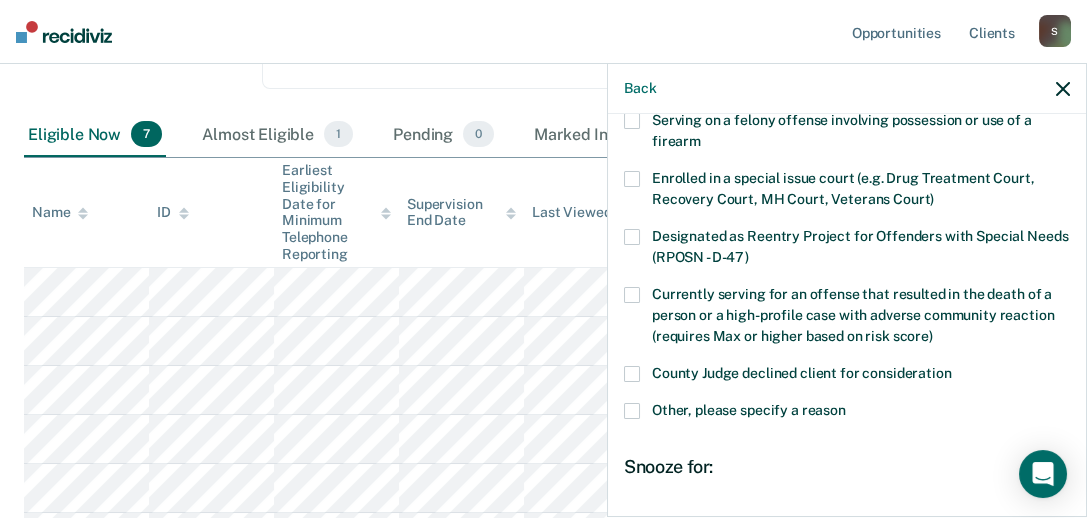 click at bounding box center (632, 411) 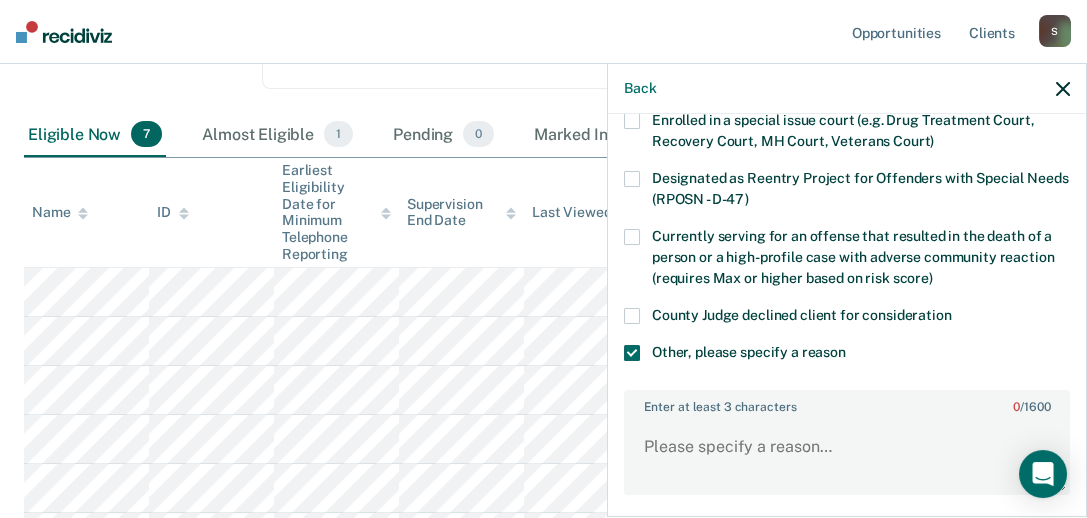 scroll, scrollTop: 353, scrollLeft: 0, axis: vertical 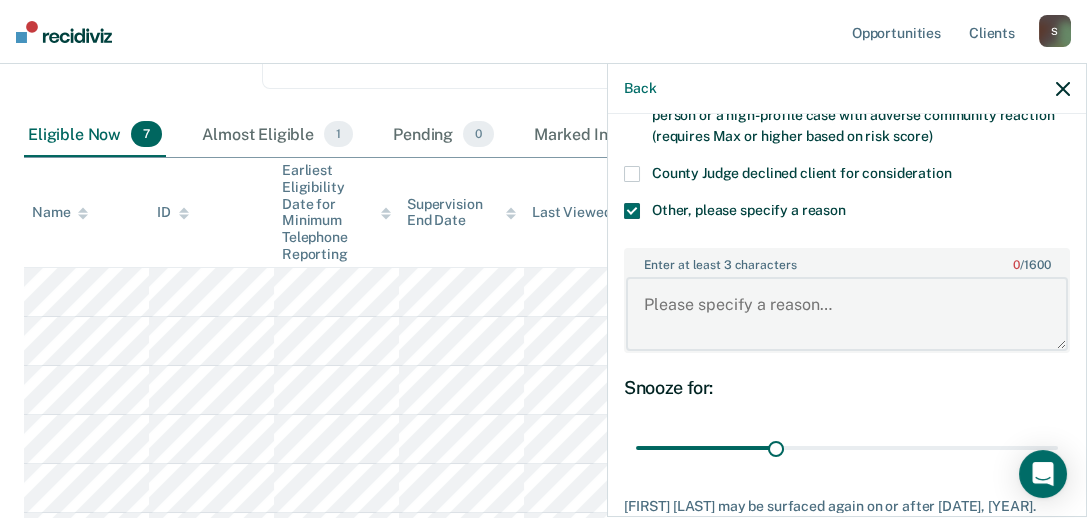 click on "Enter at least 3 characters 0  /  1600" at bounding box center [847, 314] 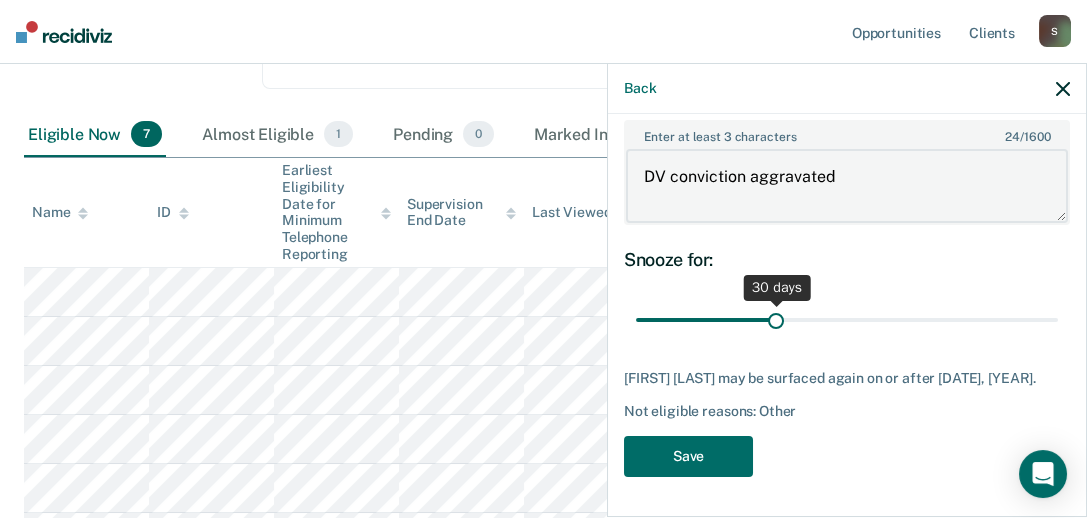 scroll, scrollTop: 493, scrollLeft: 0, axis: vertical 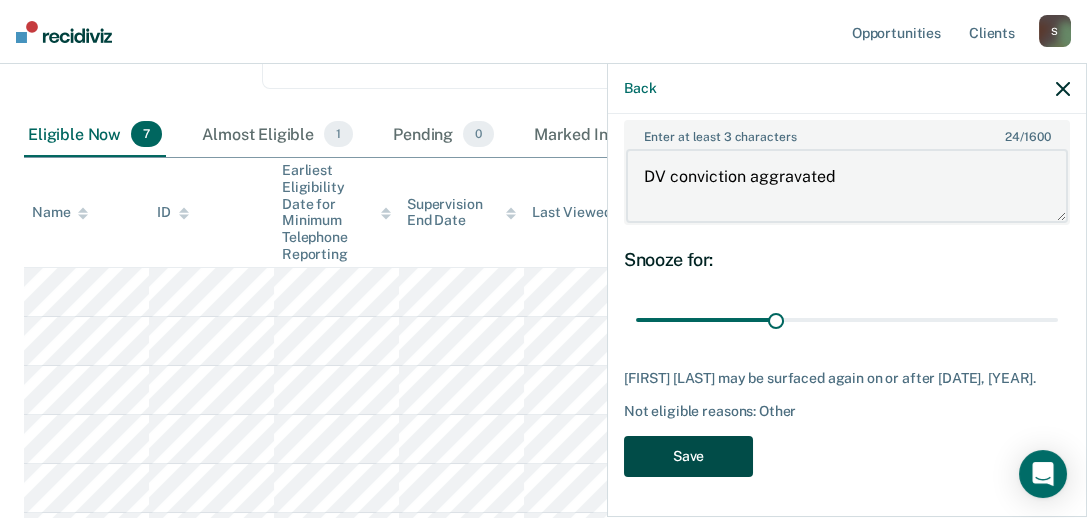 type on "DV conviction aggravated" 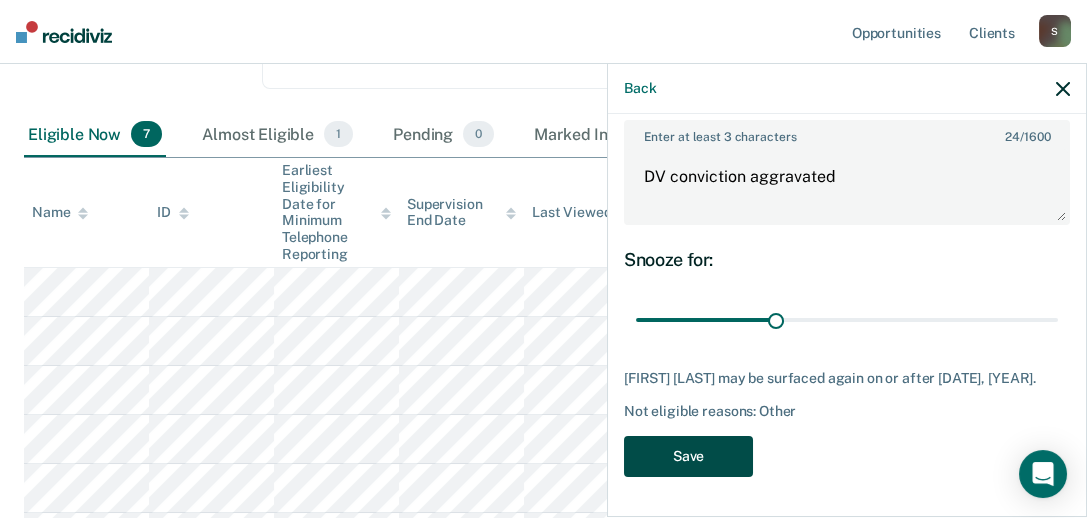 click on "Save" at bounding box center [688, 456] 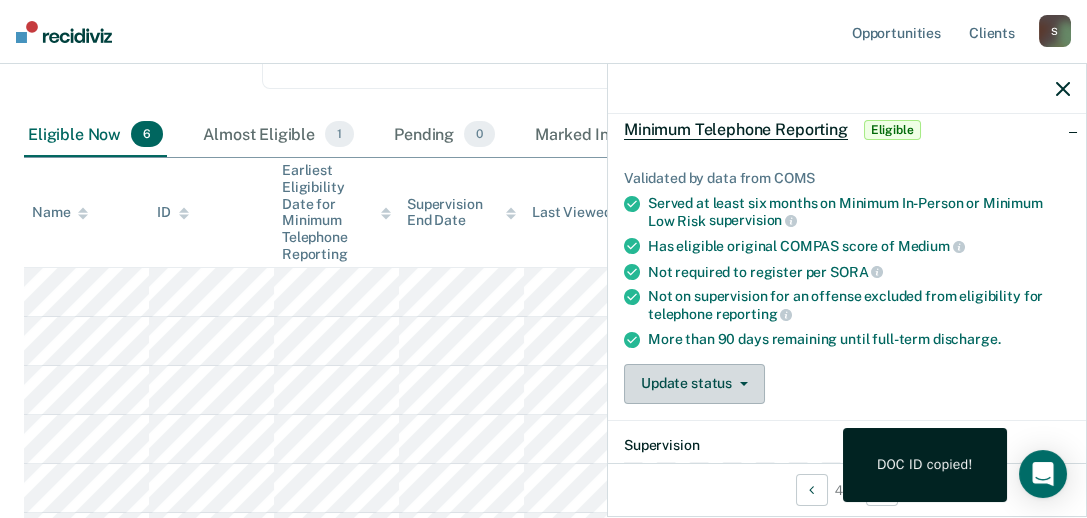 scroll, scrollTop: 200, scrollLeft: 0, axis: vertical 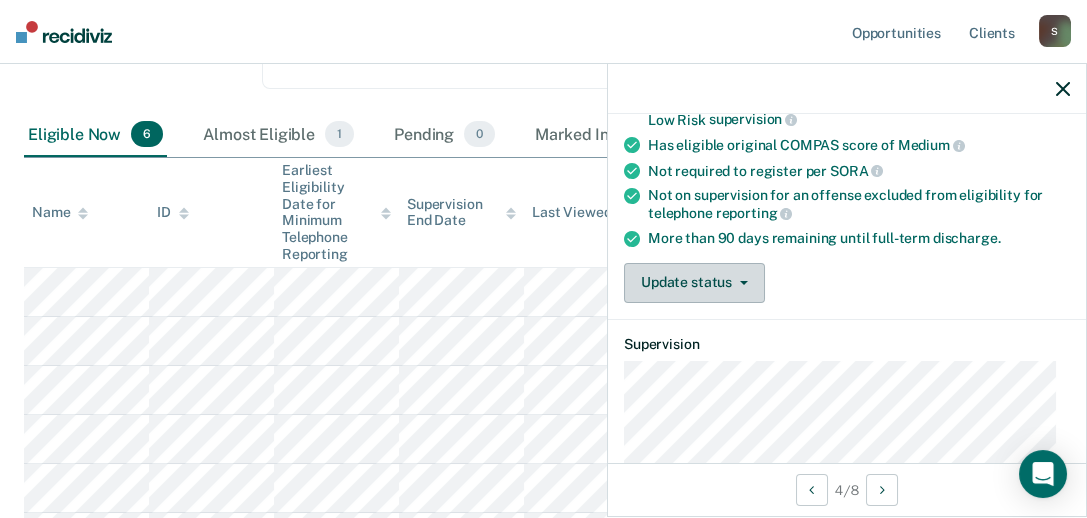 click on "Update status" at bounding box center (694, 283) 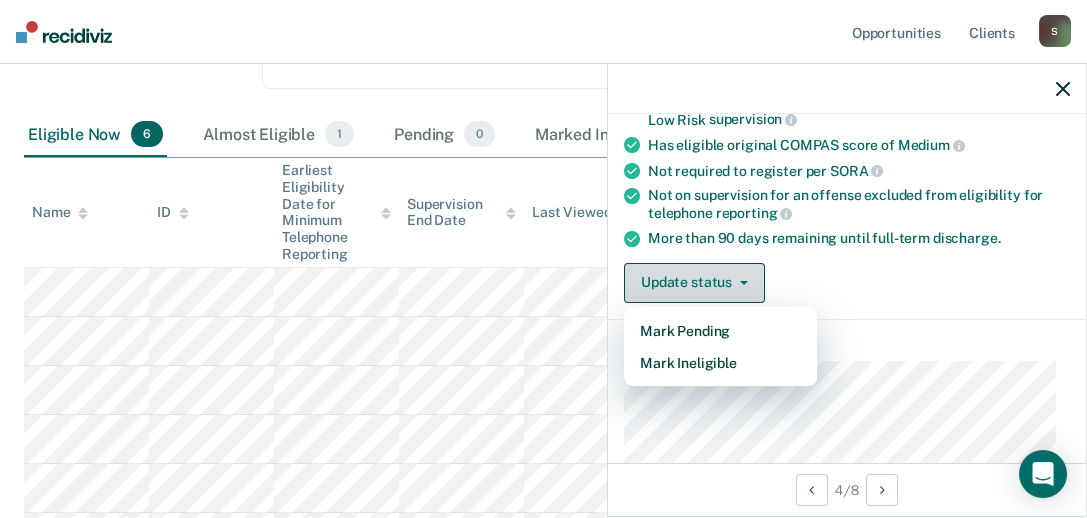 click on "Update status" at bounding box center (694, 283) 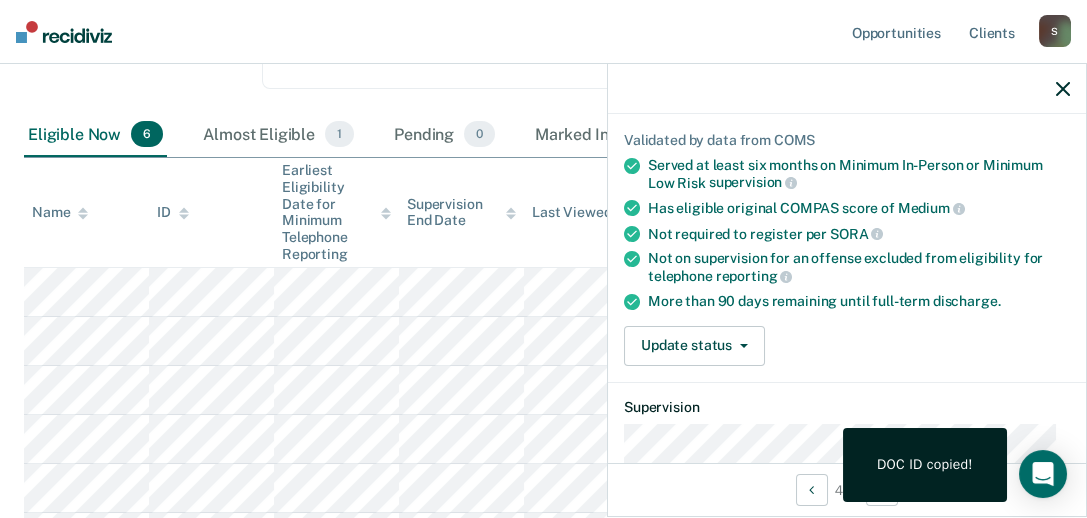 scroll, scrollTop: 96, scrollLeft: 0, axis: vertical 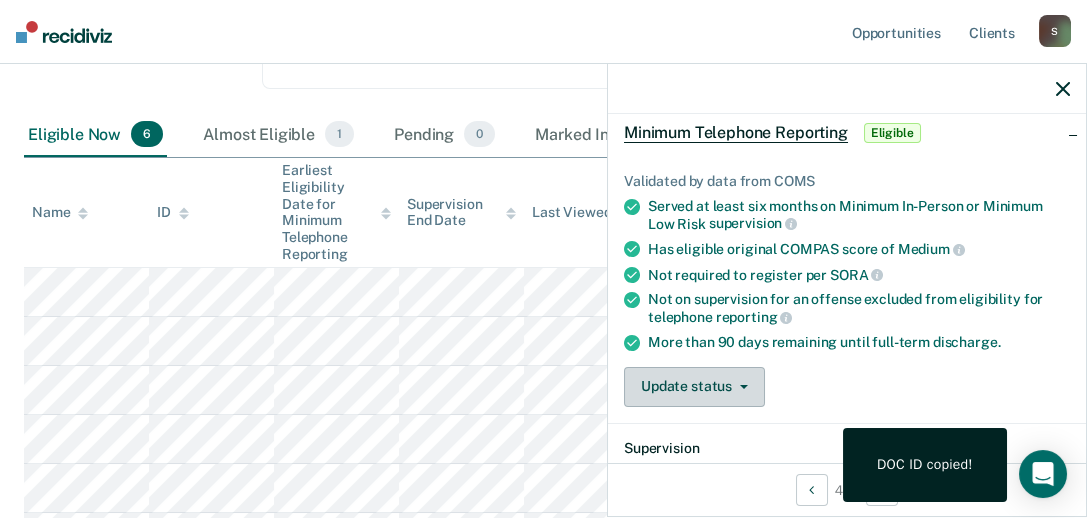 click on "Update status" at bounding box center (694, 387) 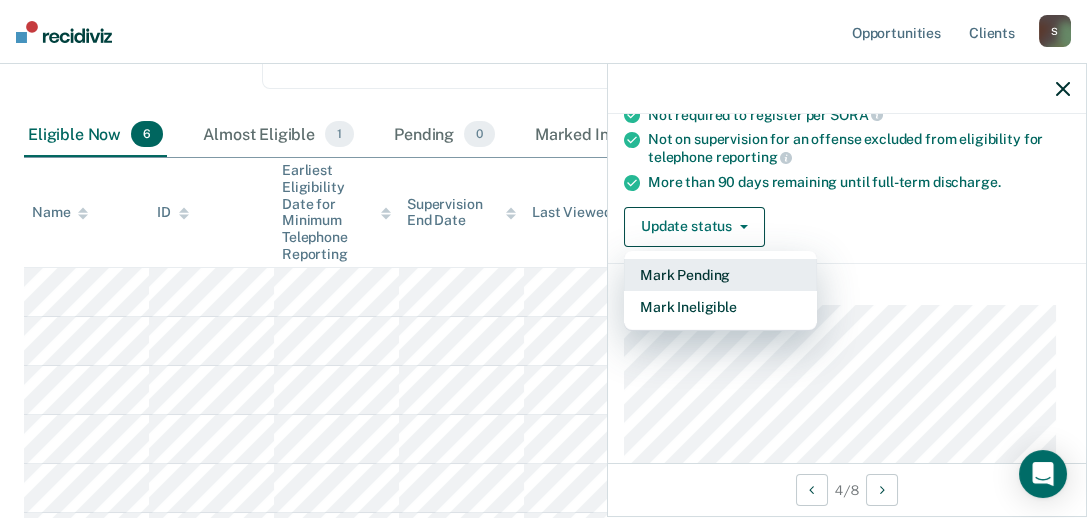 scroll, scrollTop: 296, scrollLeft: 0, axis: vertical 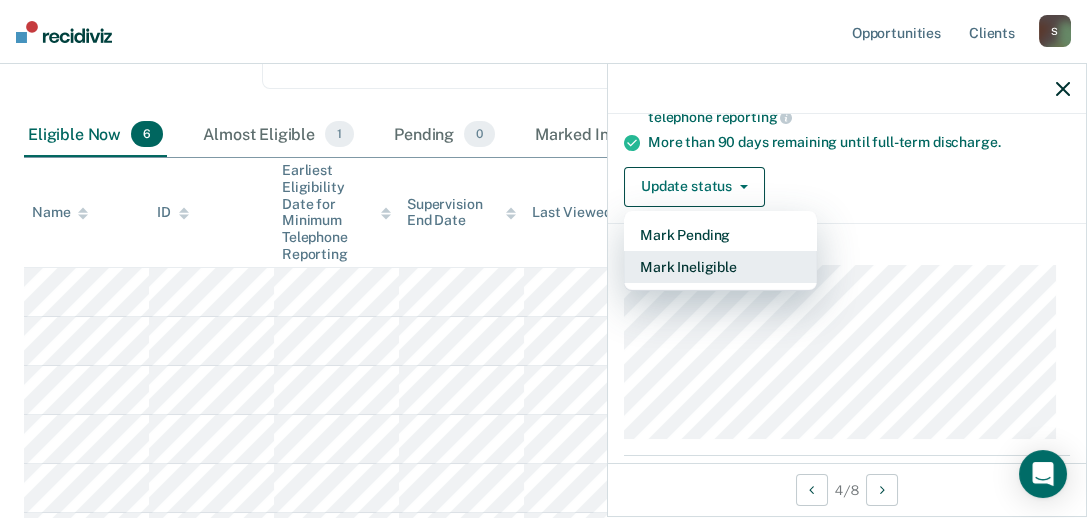 click on "Mark Ineligible" at bounding box center [720, 267] 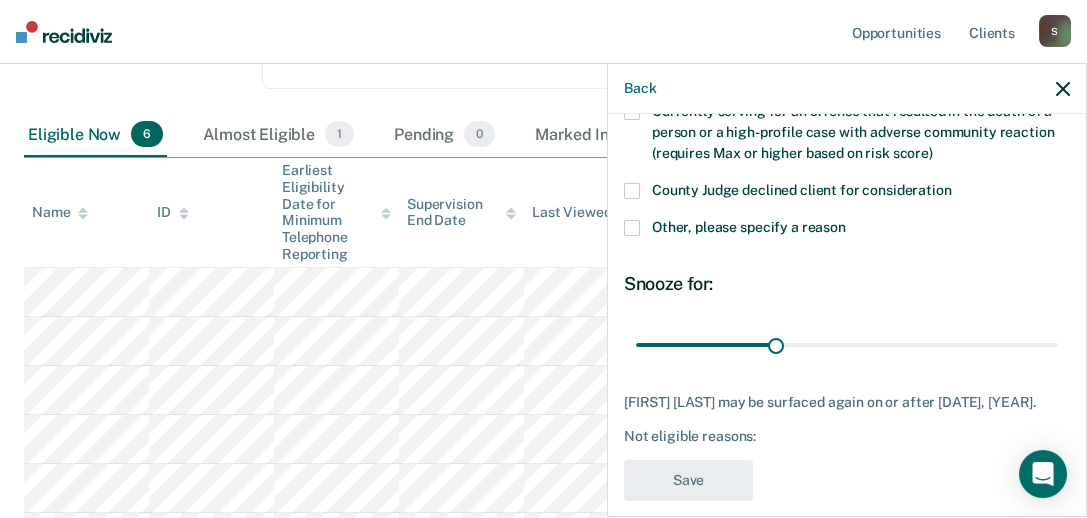 scroll, scrollTop: 373, scrollLeft: 0, axis: vertical 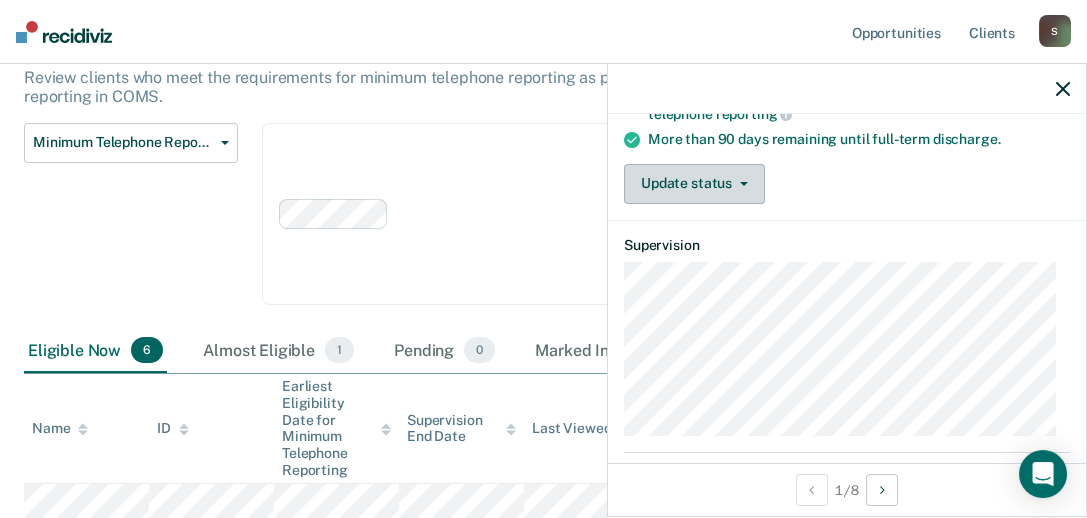 click on "Update status" at bounding box center (694, 184) 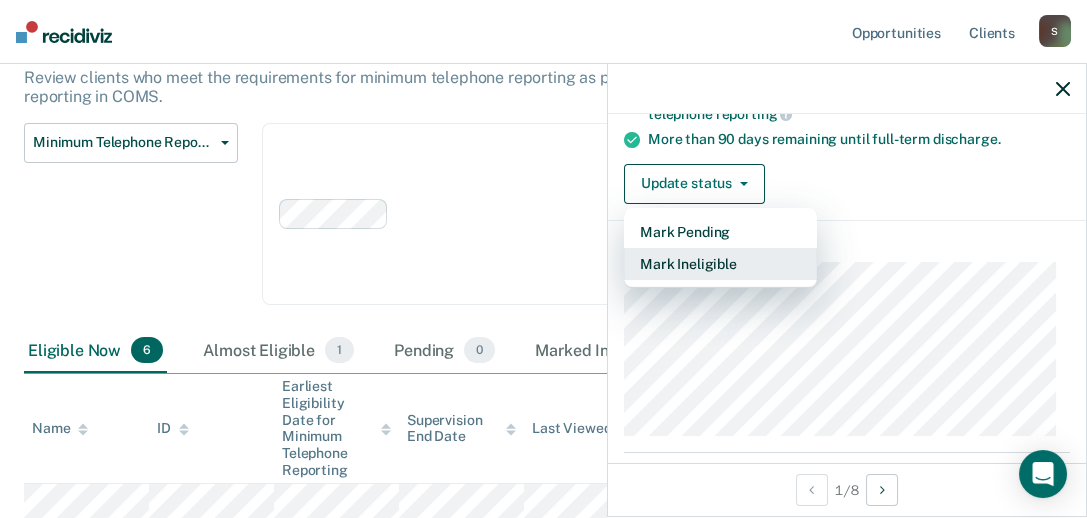 click on "Mark Ineligible" at bounding box center [720, 264] 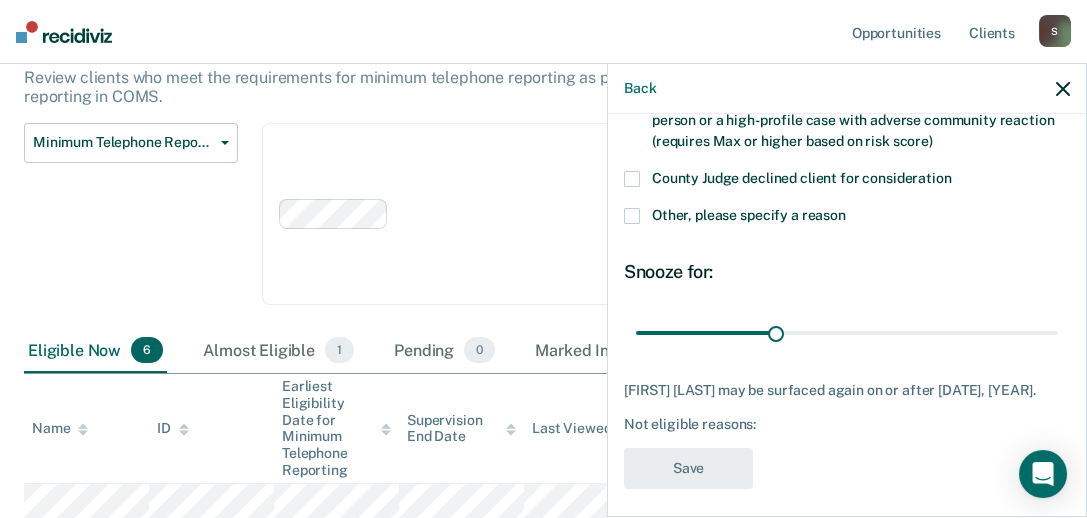 scroll, scrollTop: 373, scrollLeft: 0, axis: vertical 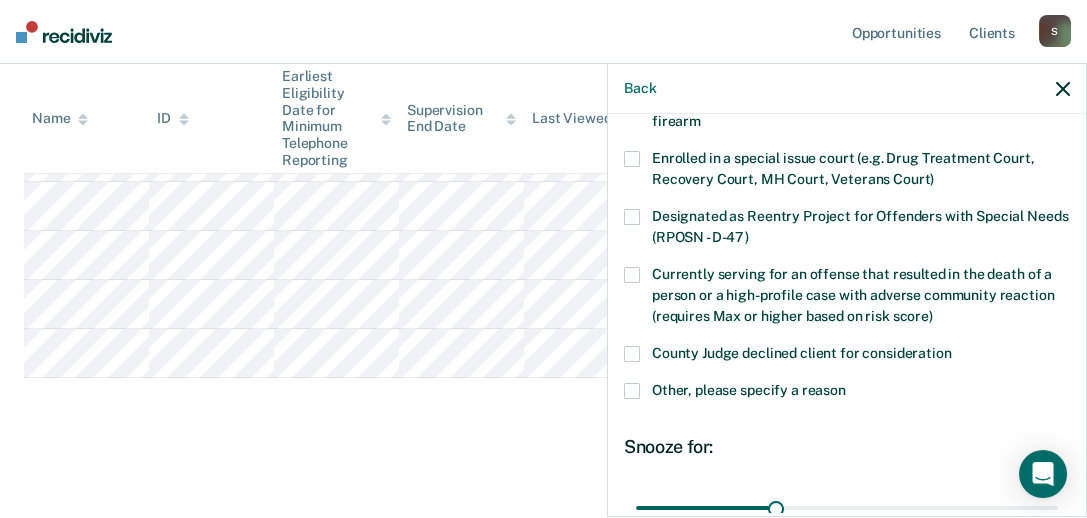 click at bounding box center (632, 391) 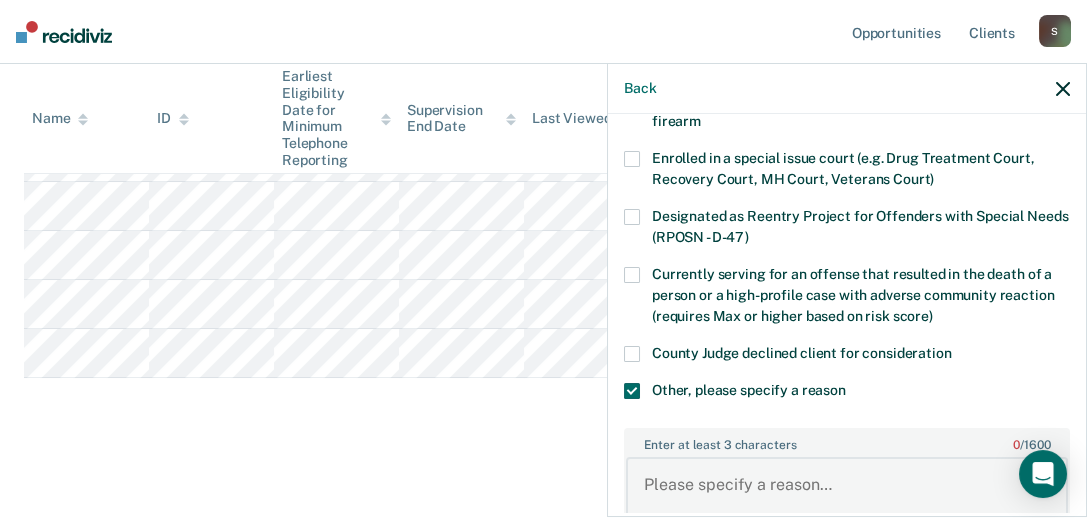 click on "Enter at least 3 characters 0  /  1600" at bounding box center (847, 494) 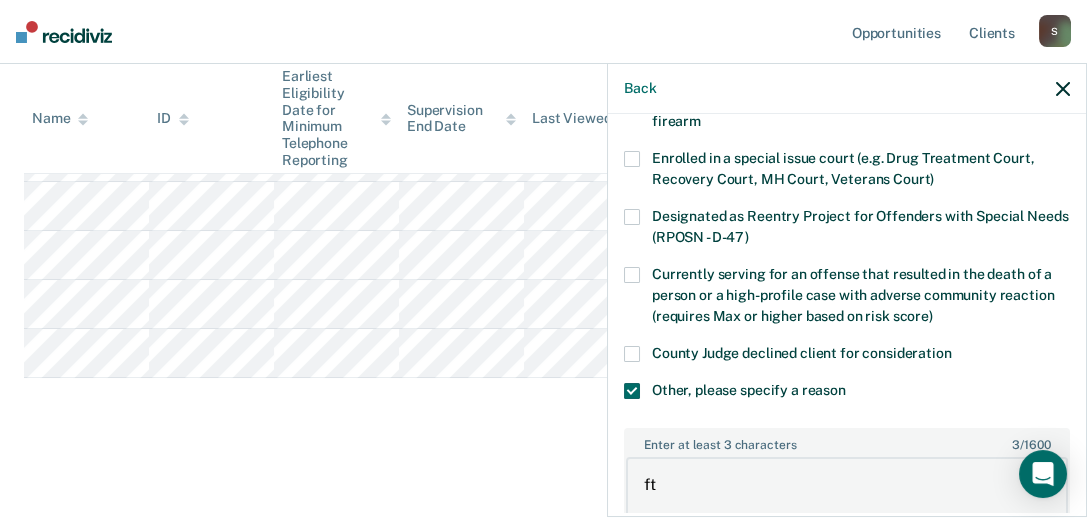 type on "f" 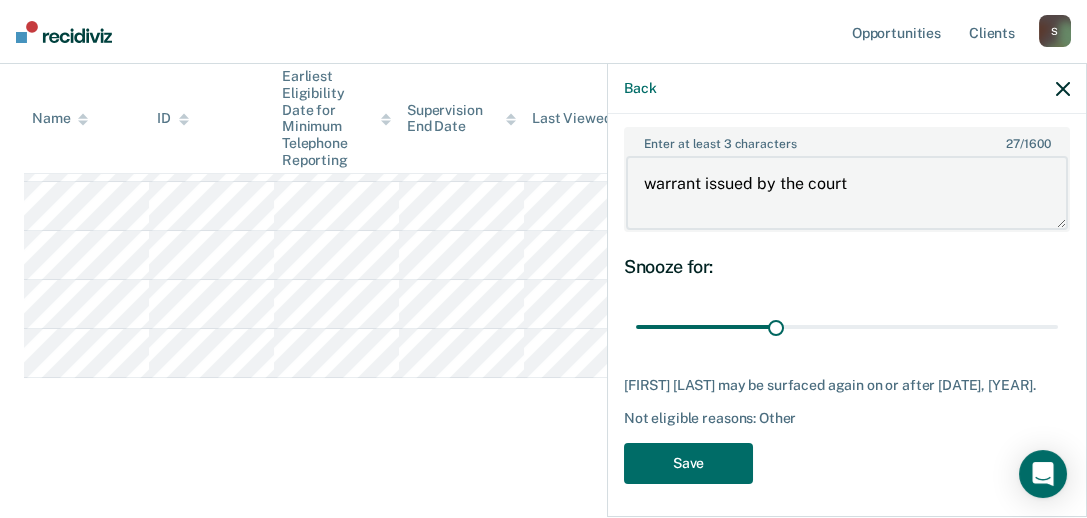 scroll, scrollTop: 493, scrollLeft: 0, axis: vertical 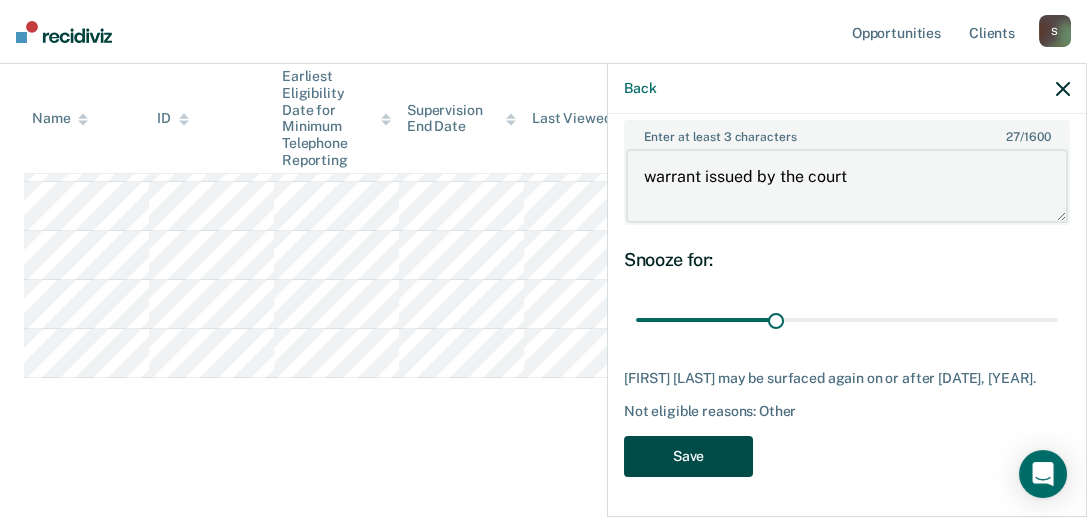 type on "warrant issued by the court" 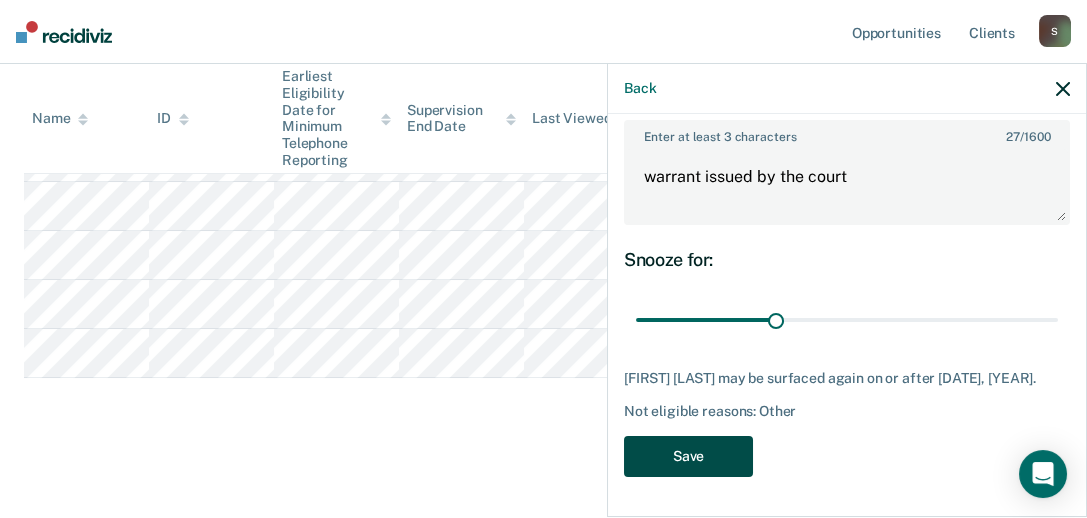 click on "Save" at bounding box center (688, 456) 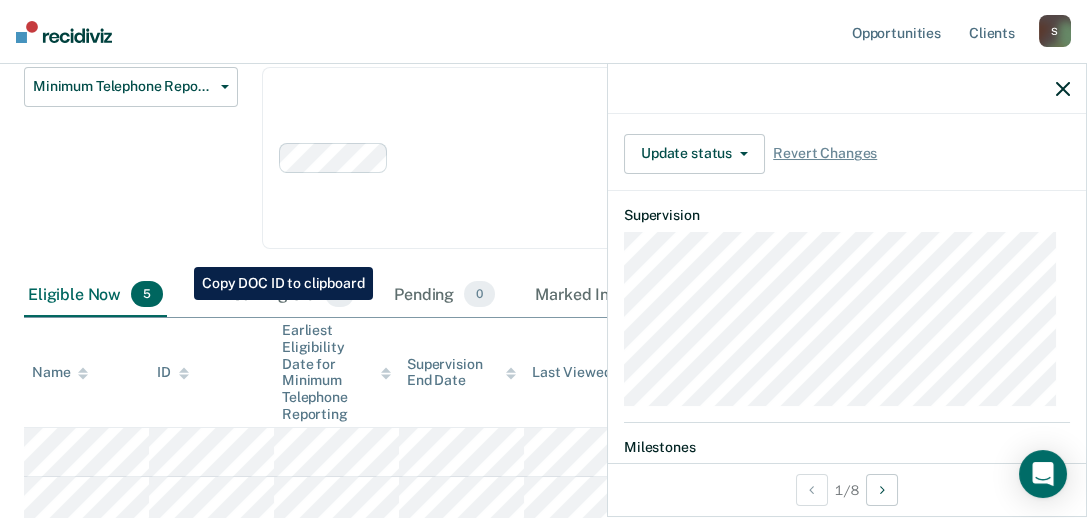 scroll, scrollTop: 0, scrollLeft: 0, axis: both 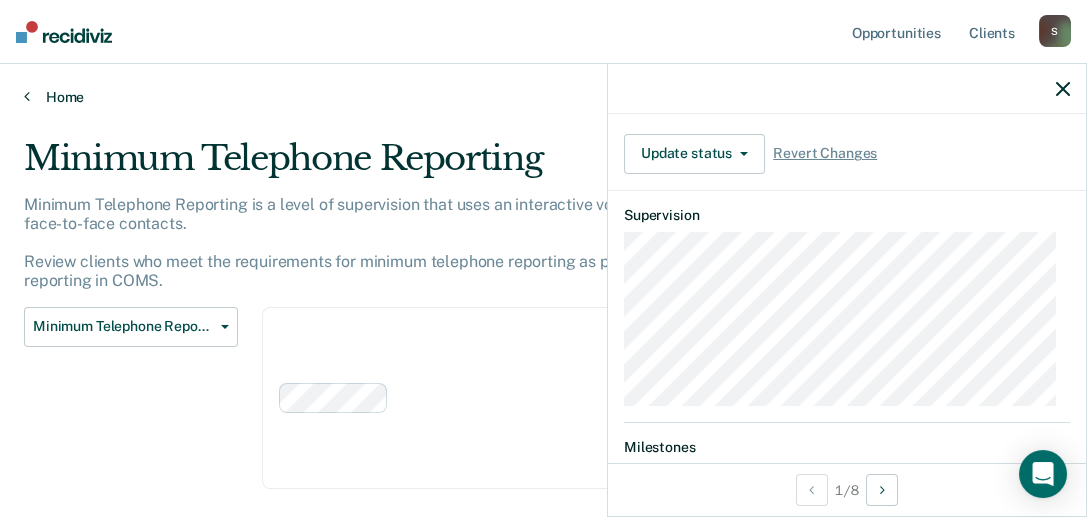 click on "Home" at bounding box center [543, 97] 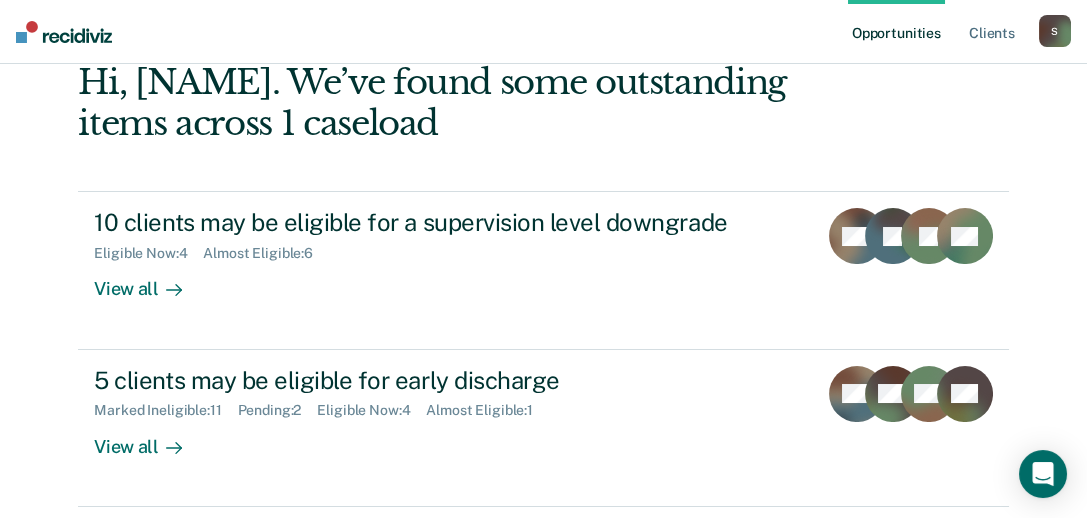 scroll, scrollTop: 299, scrollLeft: 0, axis: vertical 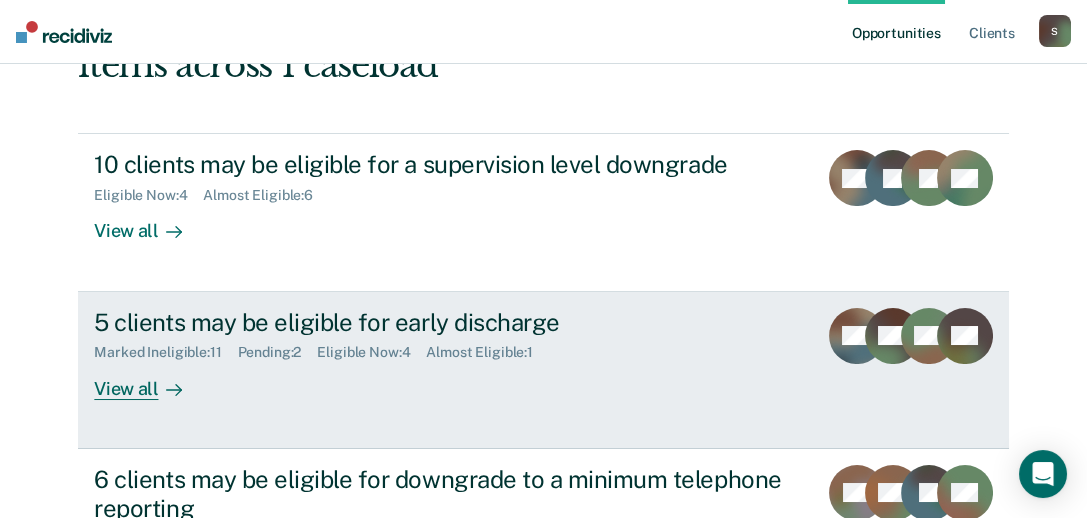 click on "View all" at bounding box center (150, 380) 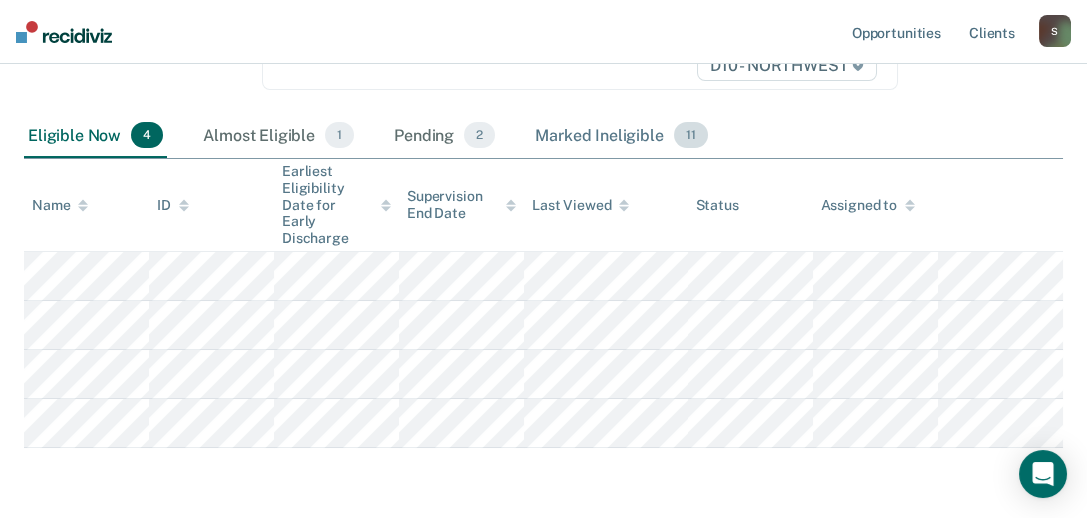 scroll, scrollTop: 400, scrollLeft: 0, axis: vertical 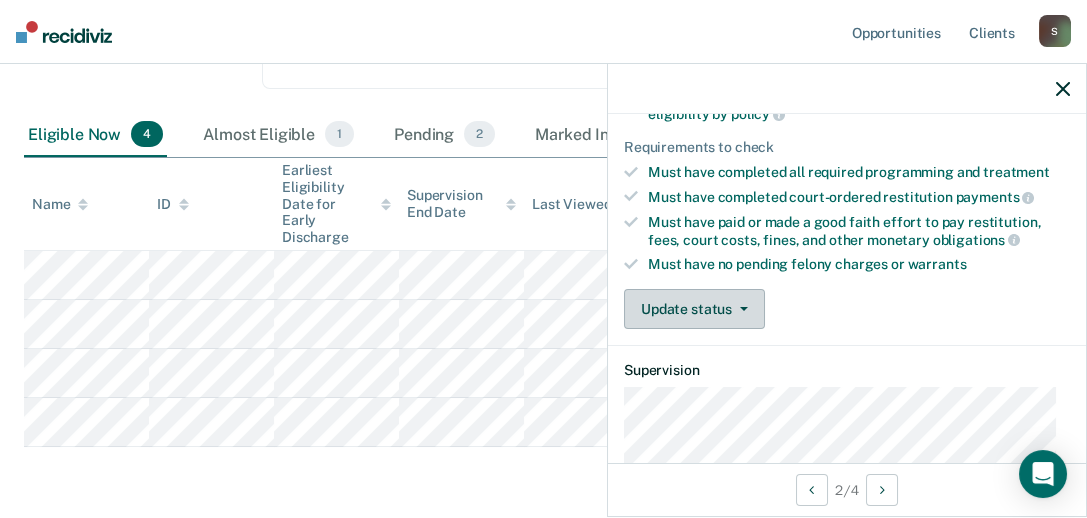 click on "Update status" at bounding box center [694, 309] 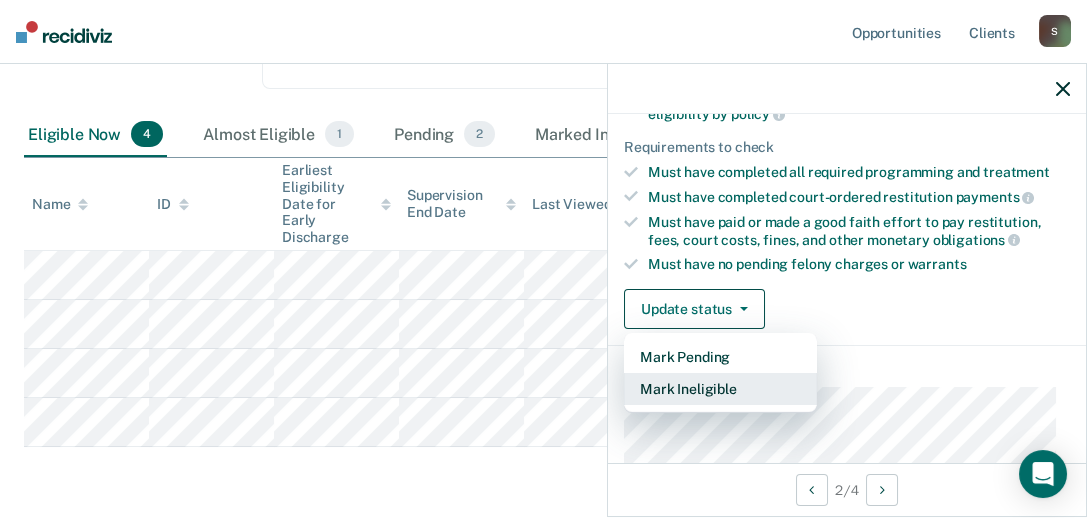 click on "Mark Ineligible" at bounding box center [720, 389] 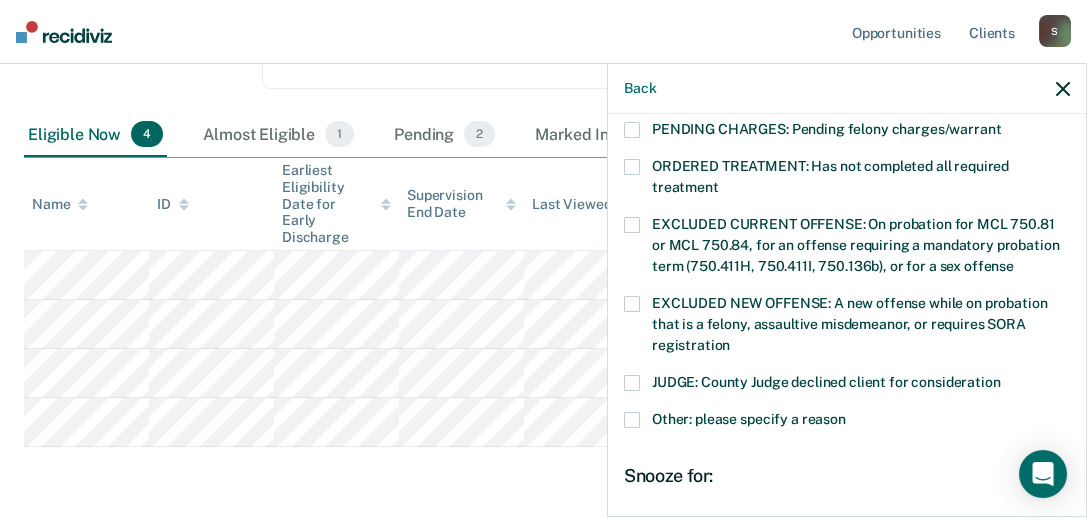 scroll, scrollTop: 699, scrollLeft: 0, axis: vertical 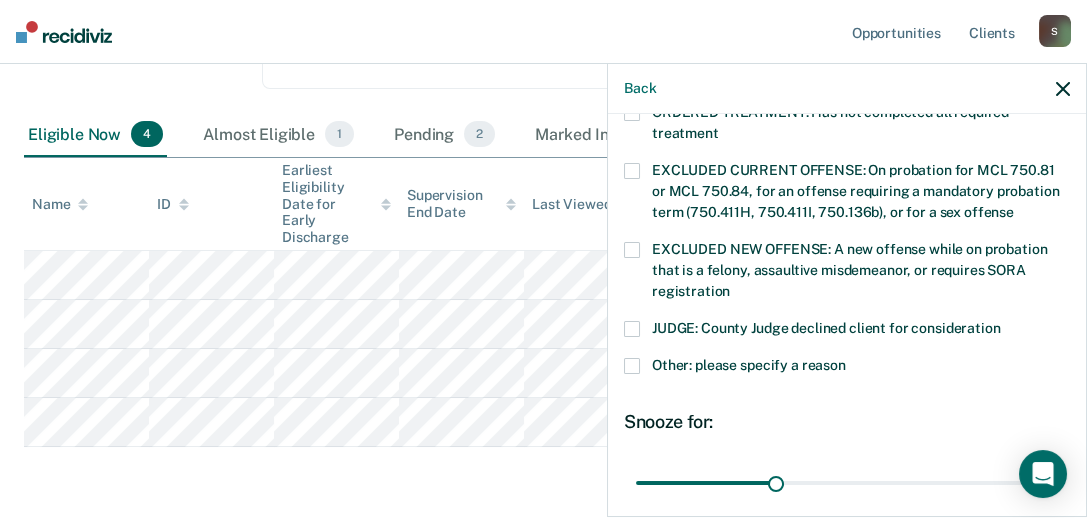 click at bounding box center (632, 366) 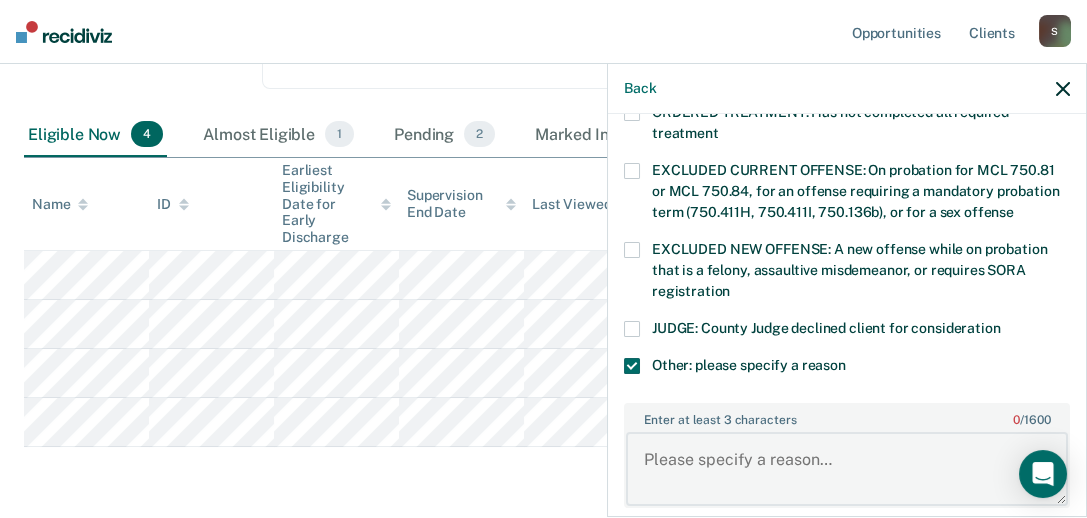 click on "Enter at least 3 characters 0  /  1600" at bounding box center (847, 469) 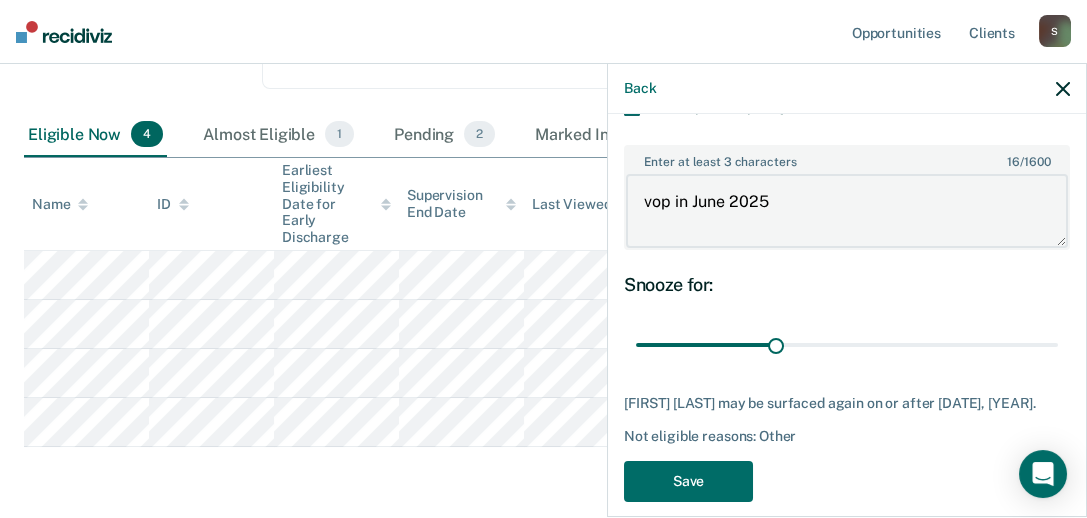 scroll, scrollTop: 977, scrollLeft: 0, axis: vertical 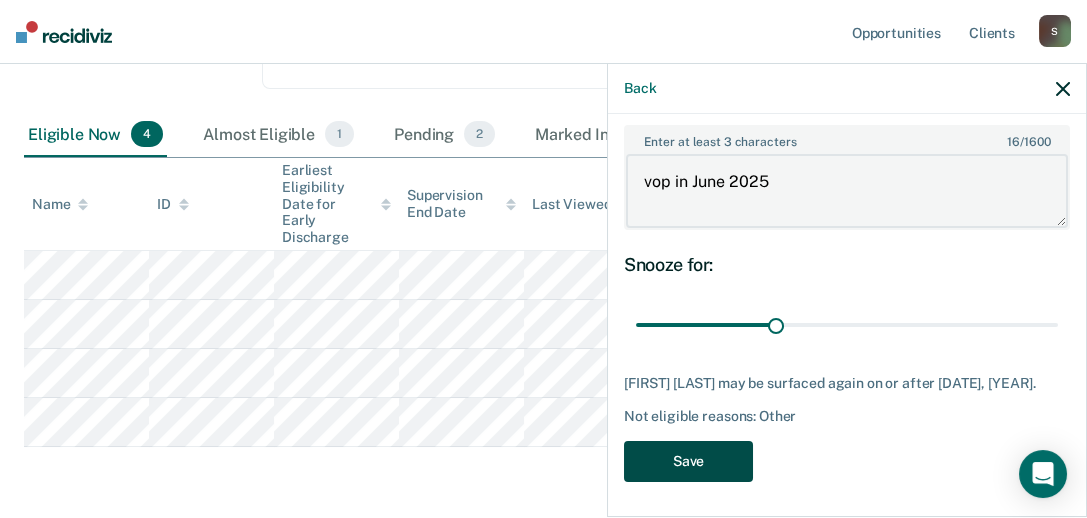 type on "vop in June 2025" 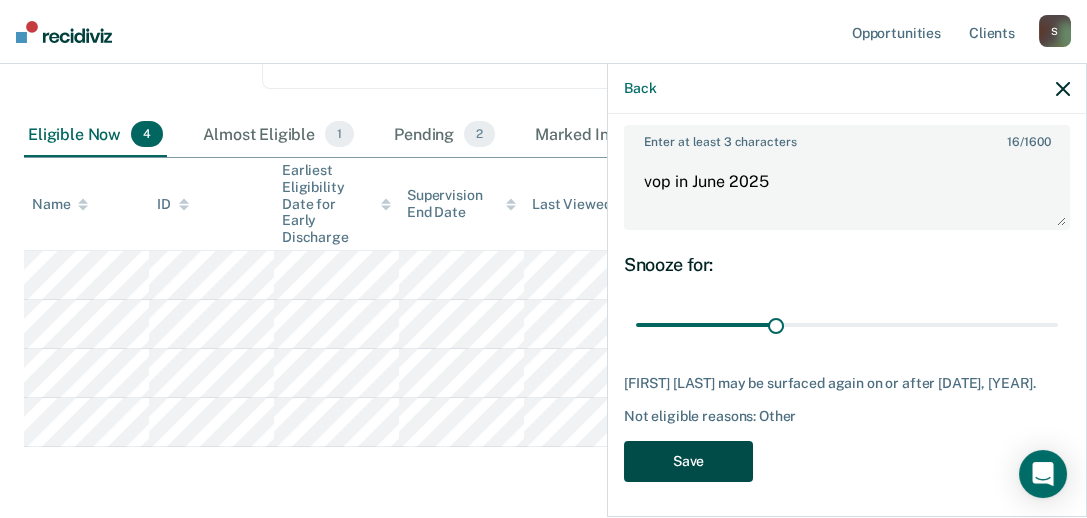 click on "Save" at bounding box center (688, 461) 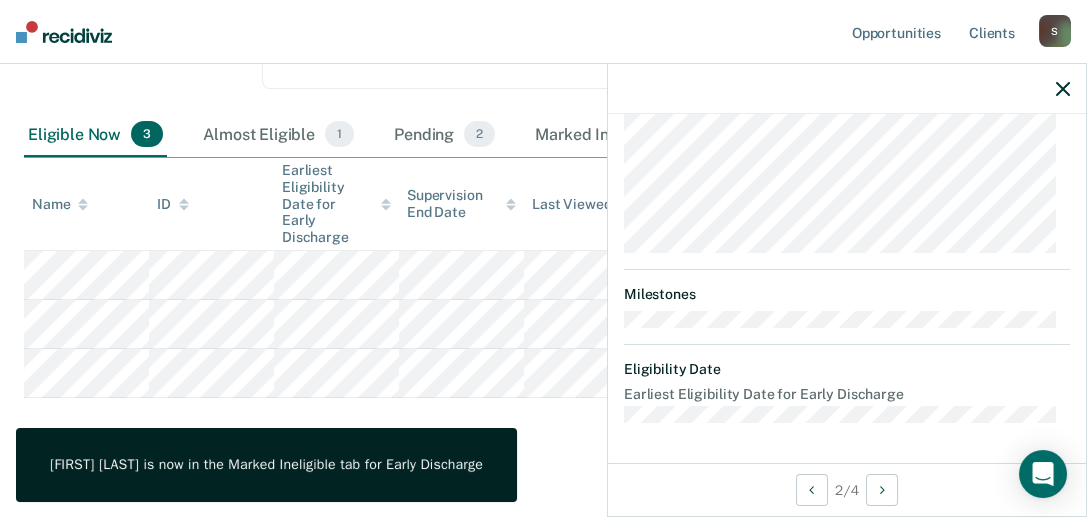 scroll, scrollTop: 781, scrollLeft: 0, axis: vertical 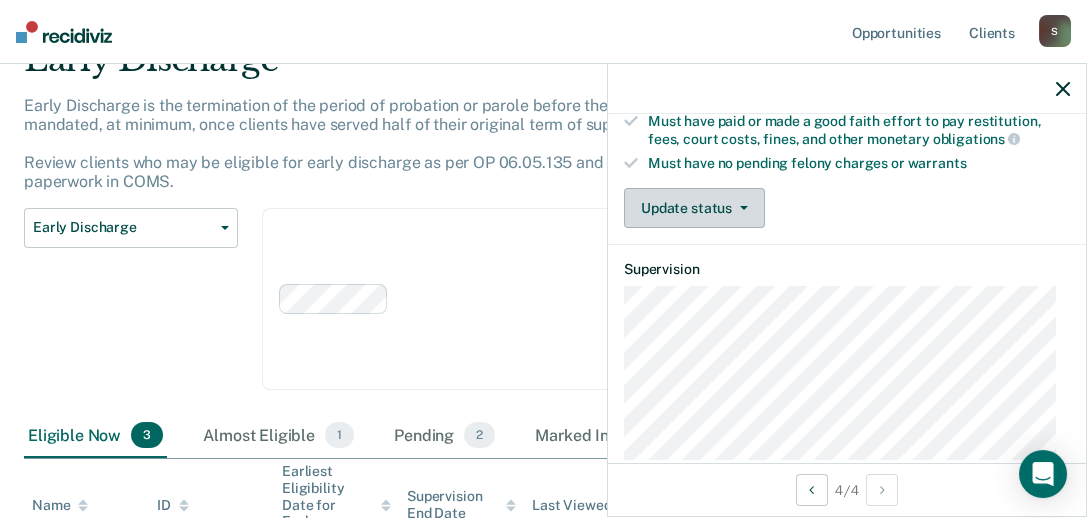 click on "Update status" at bounding box center (694, 208) 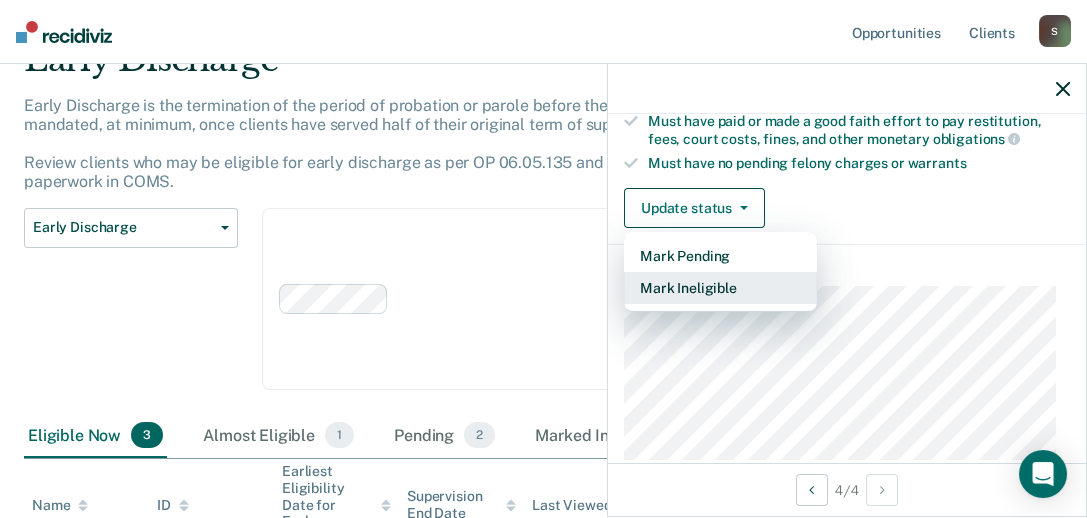 click on "Mark Ineligible" at bounding box center (720, 288) 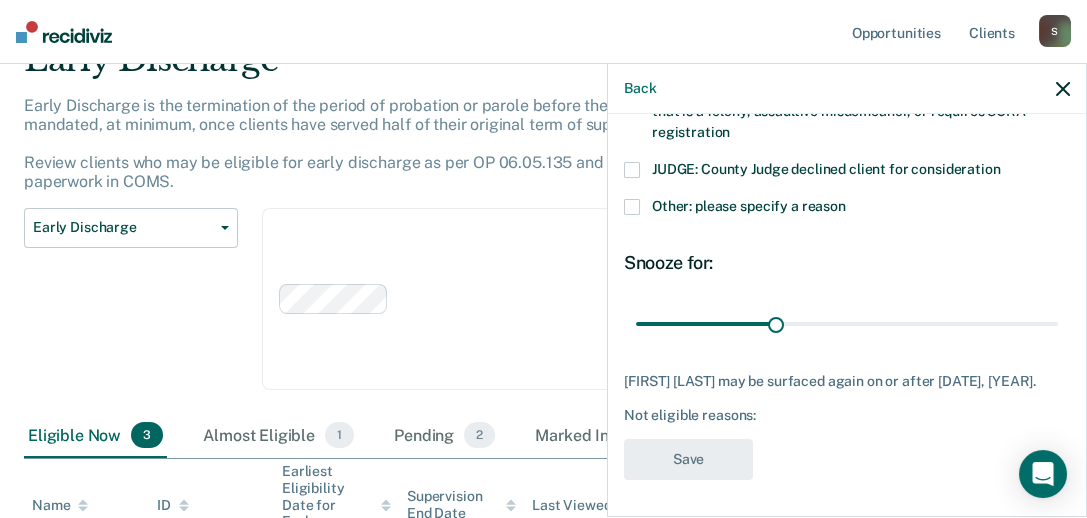 scroll, scrollTop: 874, scrollLeft: 0, axis: vertical 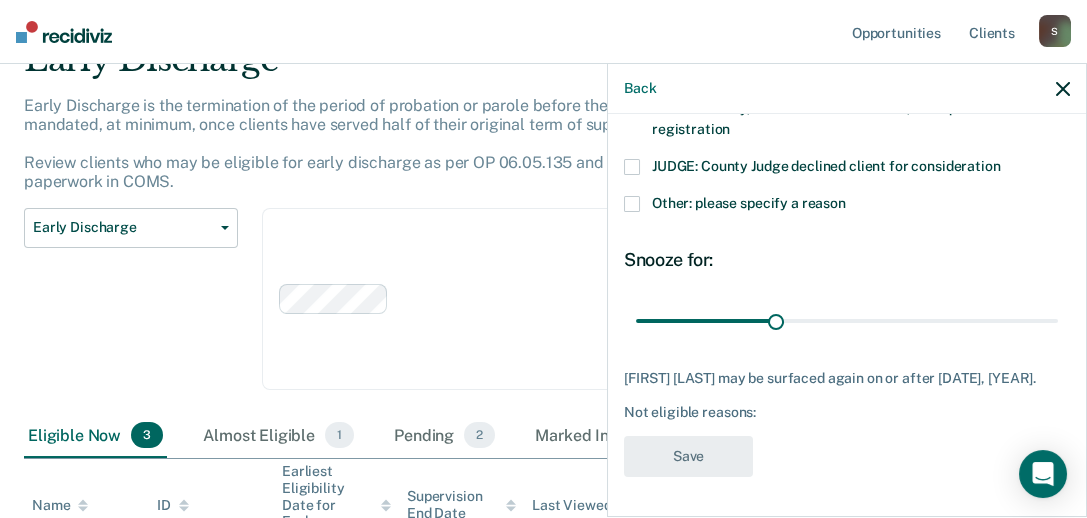 click at bounding box center [632, 204] 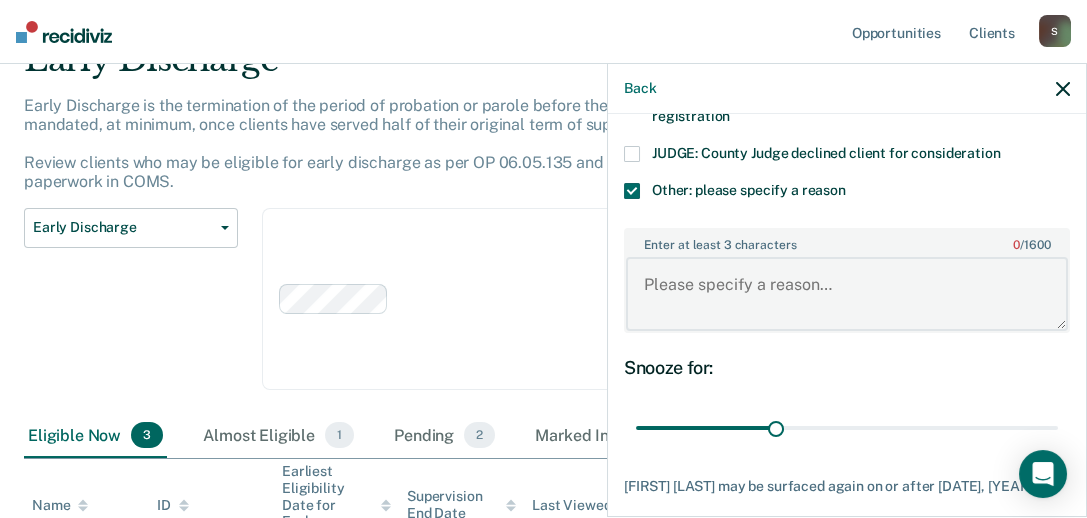 click on "Enter at least 3 characters 0  /  1600" at bounding box center (847, 294) 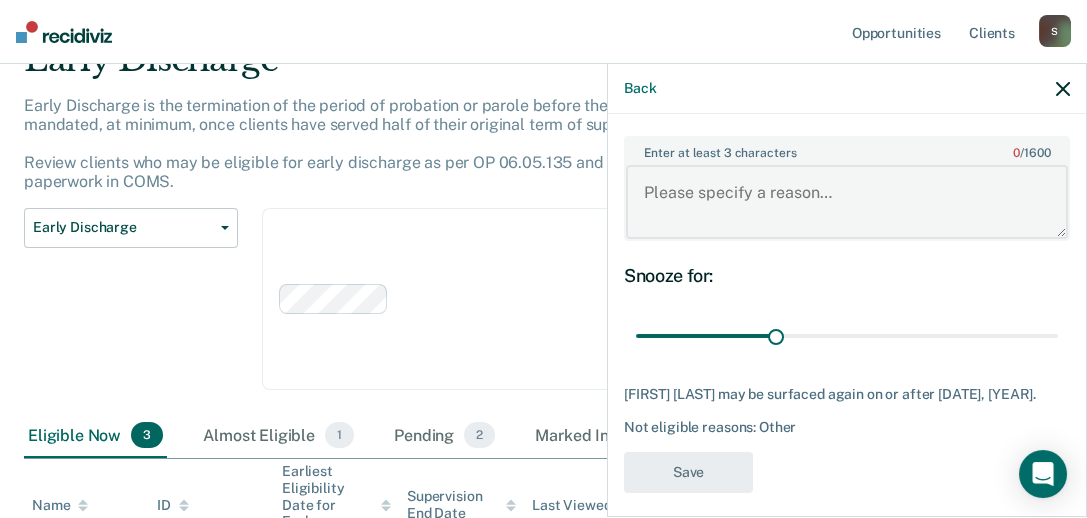 scroll, scrollTop: 975, scrollLeft: 0, axis: vertical 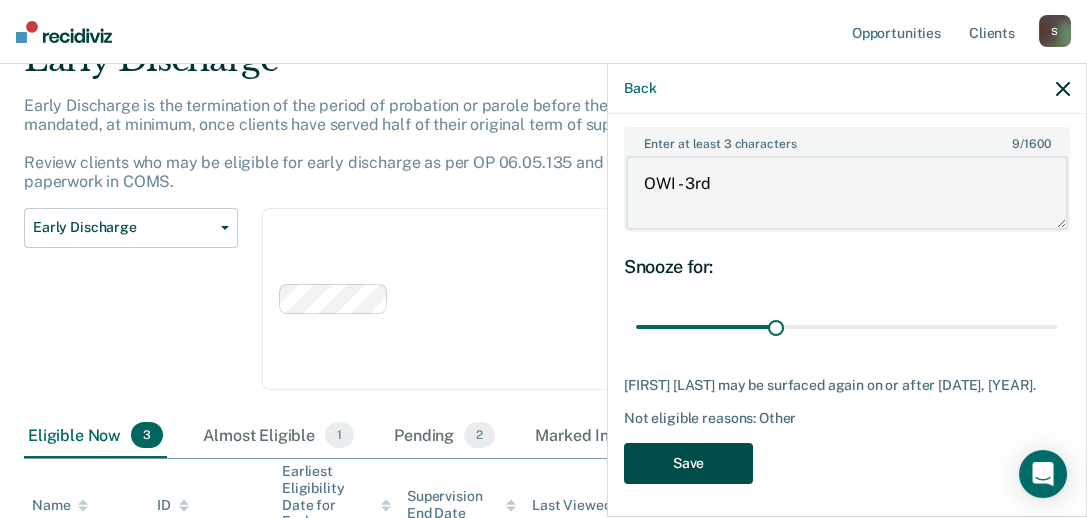 type on "OWI - 3rd" 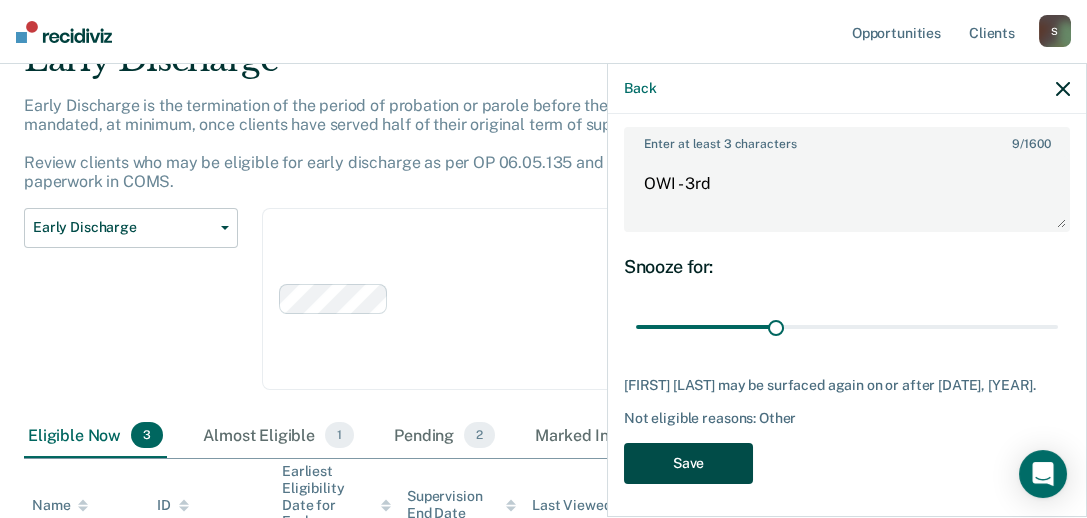 click on "Save" at bounding box center (688, 463) 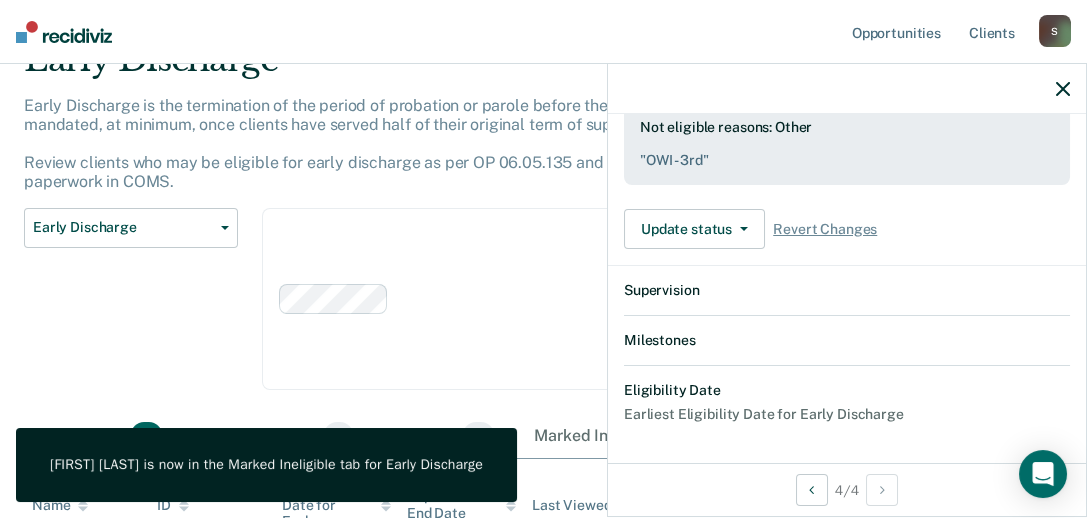 scroll, scrollTop: 802, scrollLeft: 0, axis: vertical 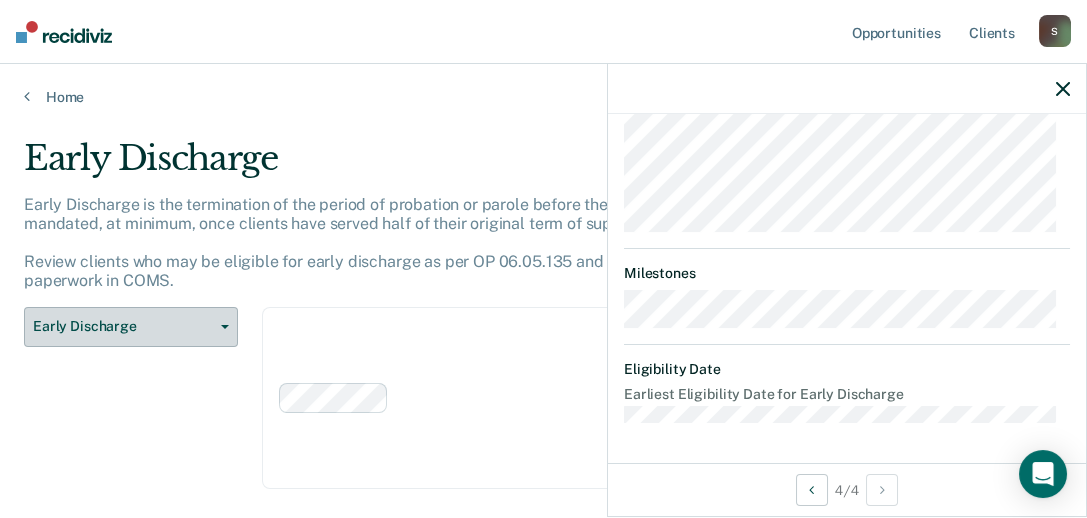 click on "Early Discharge" at bounding box center (131, 327) 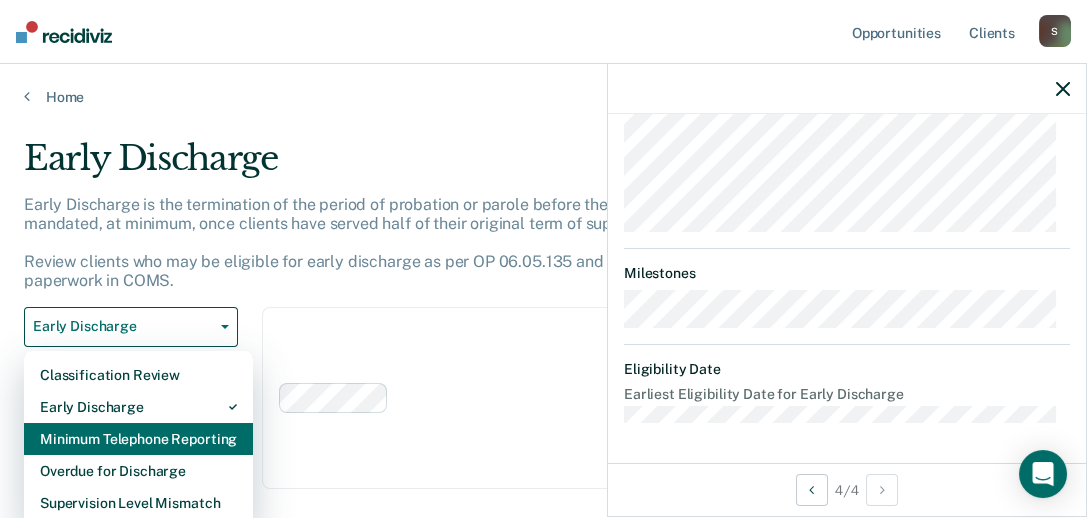 click on "Minimum Telephone Reporting" at bounding box center (138, 439) 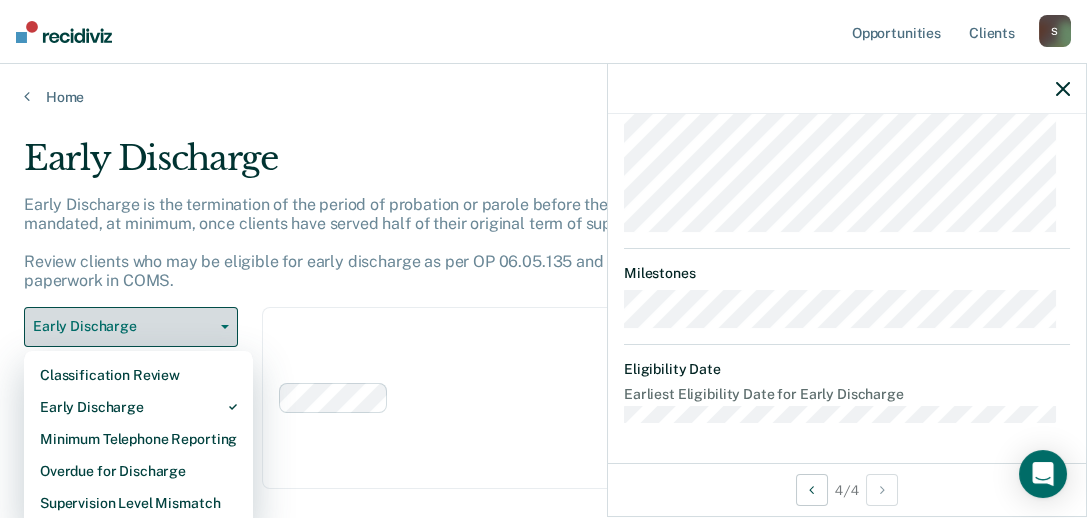 scroll, scrollTop: 239, scrollLeft: 0, axis: vertical 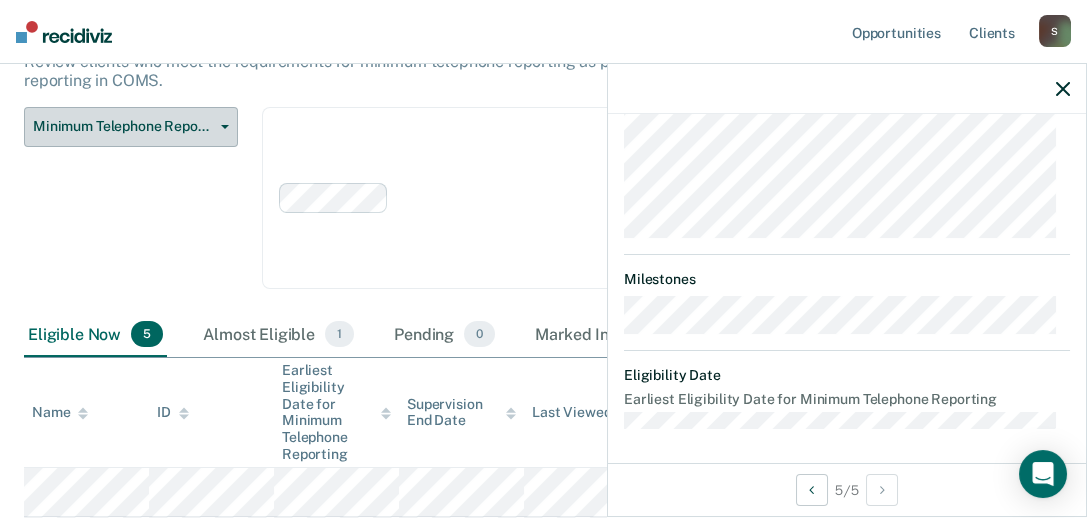 click on "Minimum Telephone Reporting" at bounding box center (123, 126) 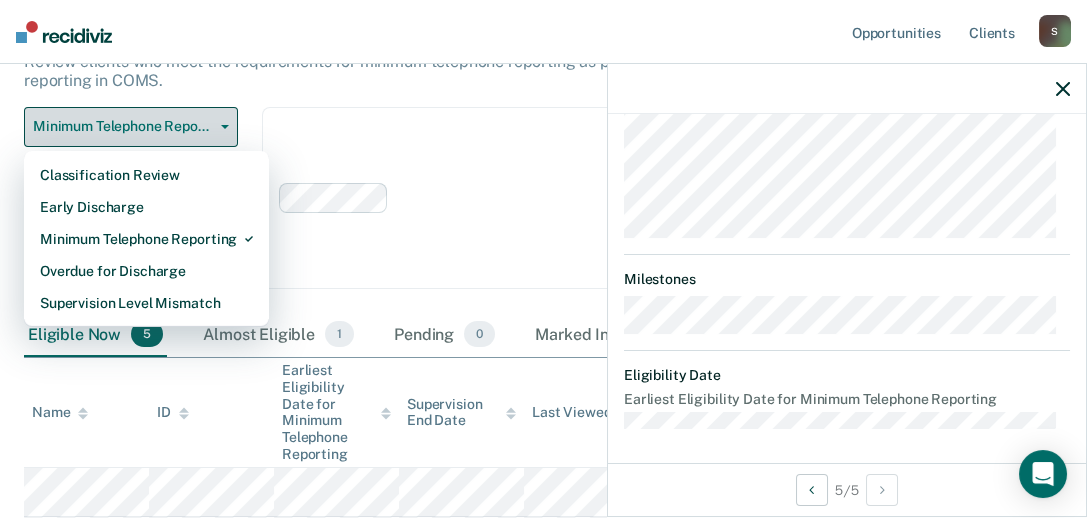 click 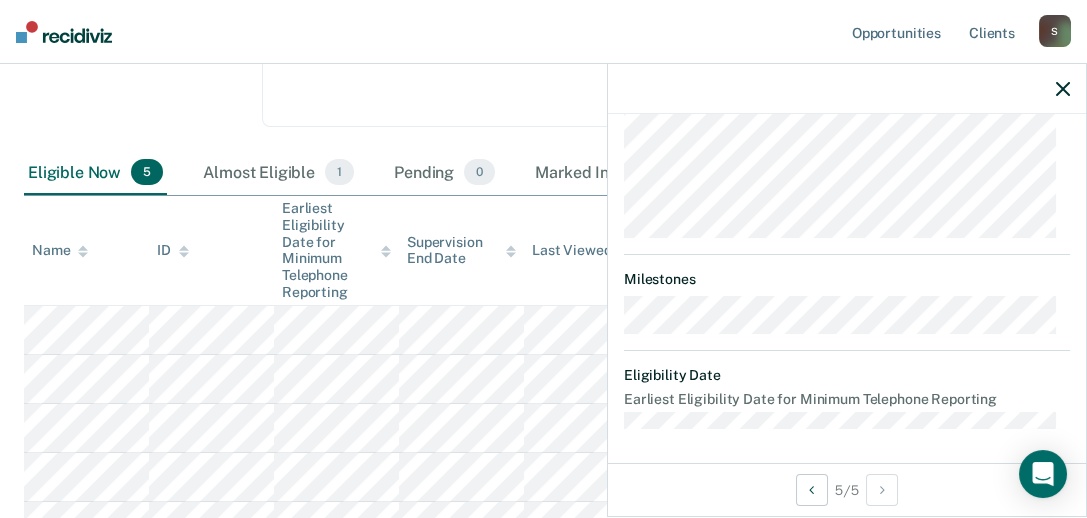scroll, scrollTop: 400, scrollLeft: 0, axis: vertical 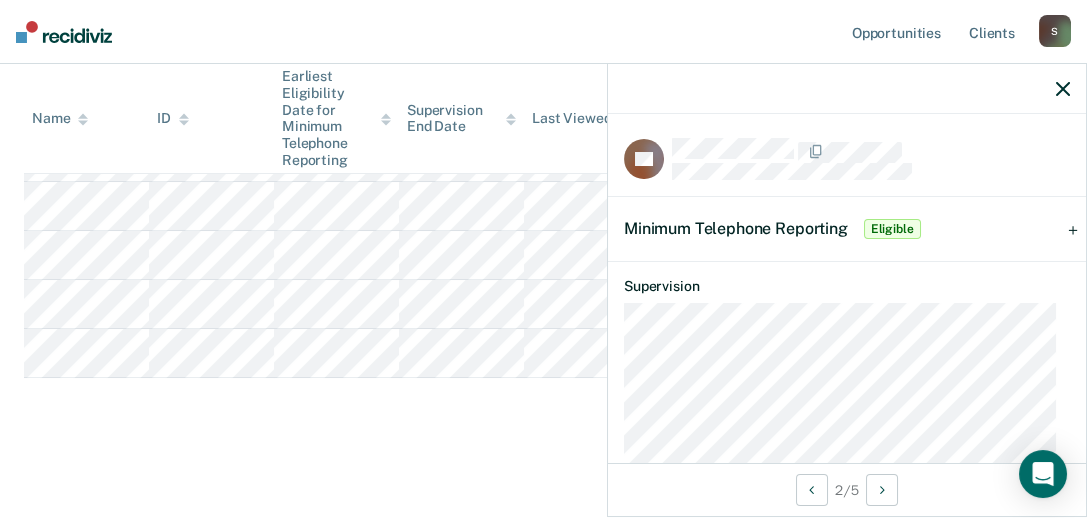 click on "Eligible" at bounding box center [892, 229] 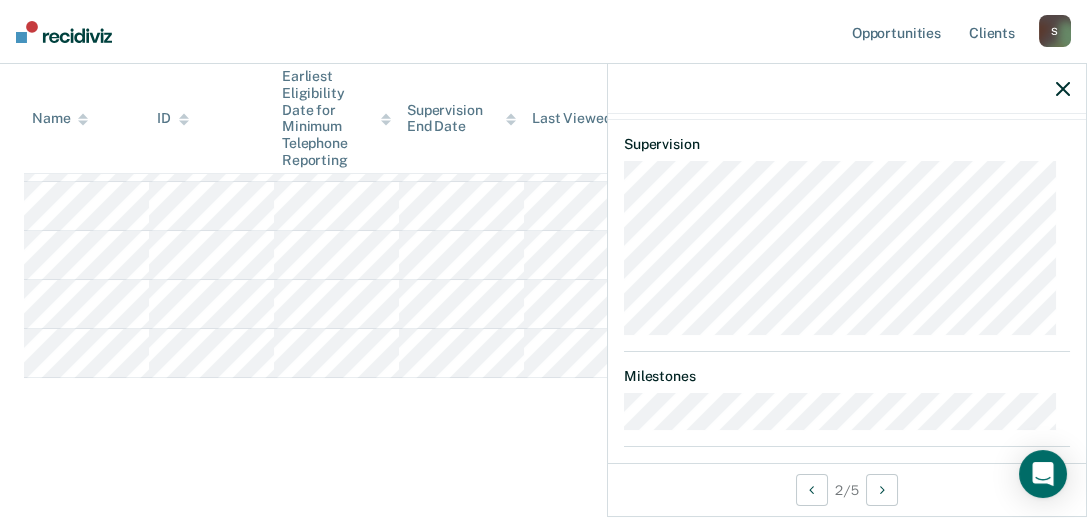 scroll, scrollTop: 496, scrollLeft: 0, axis: vertical 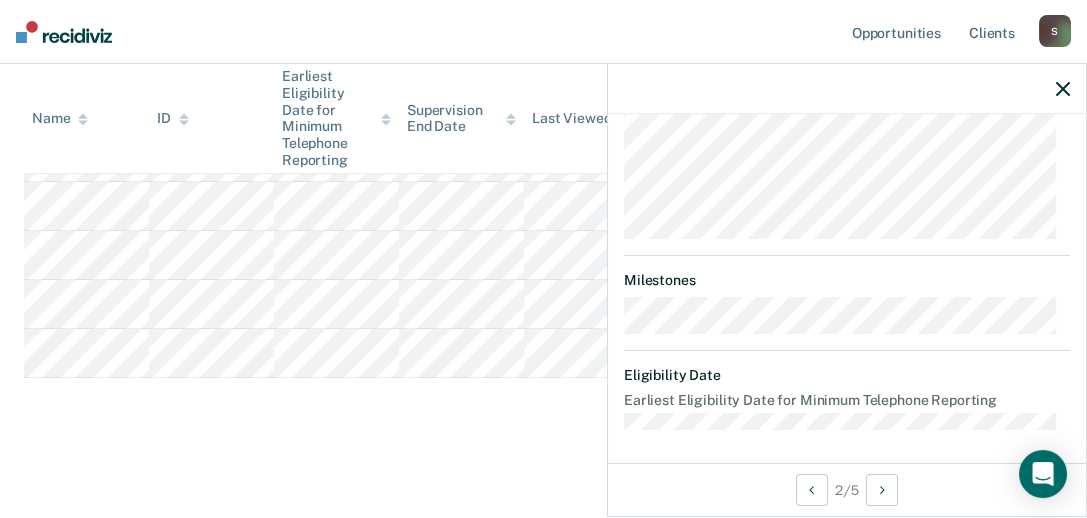 click 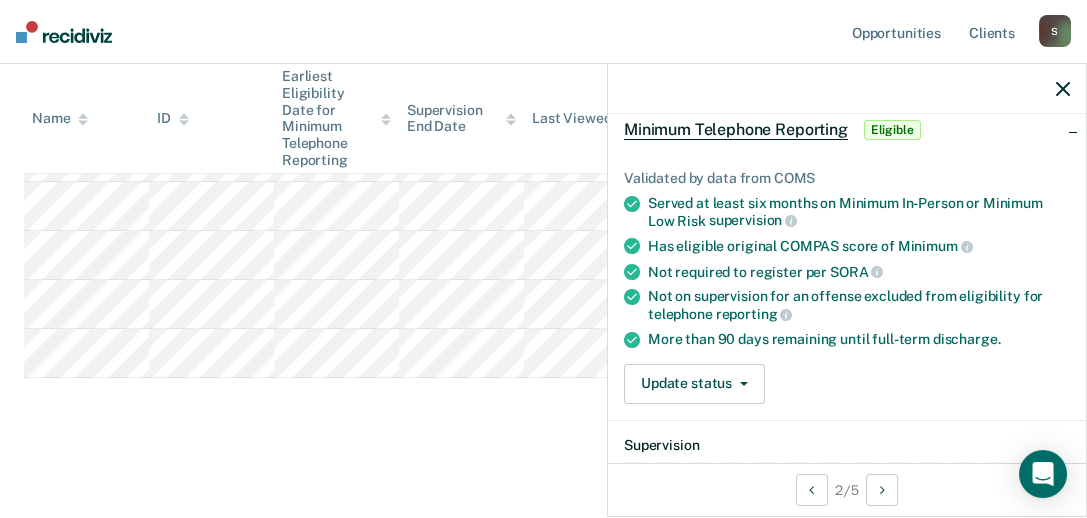 scroll, scrollTop: 200, scrollLeft: 0, axis: vertical 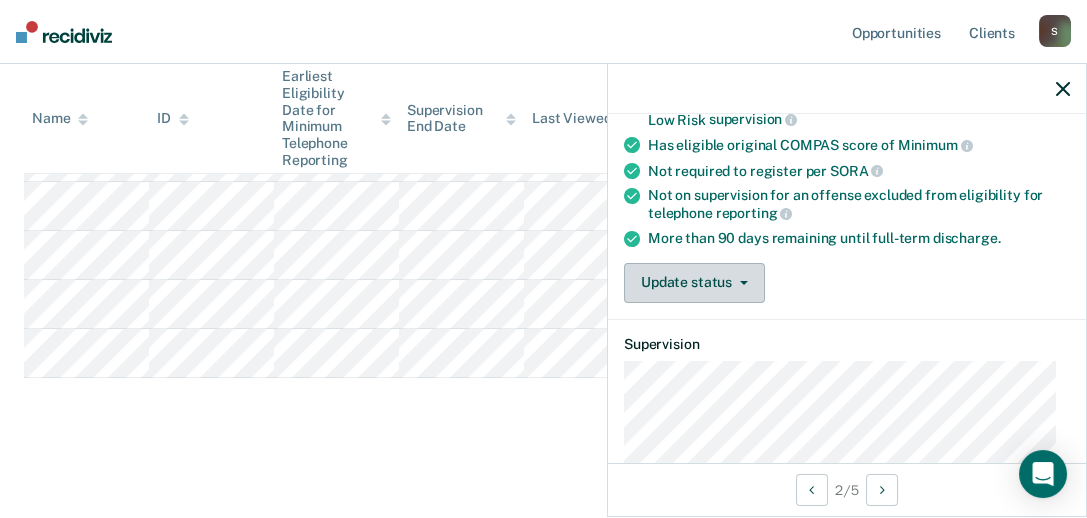 click on "Update status" at bounding box center [694, 283] 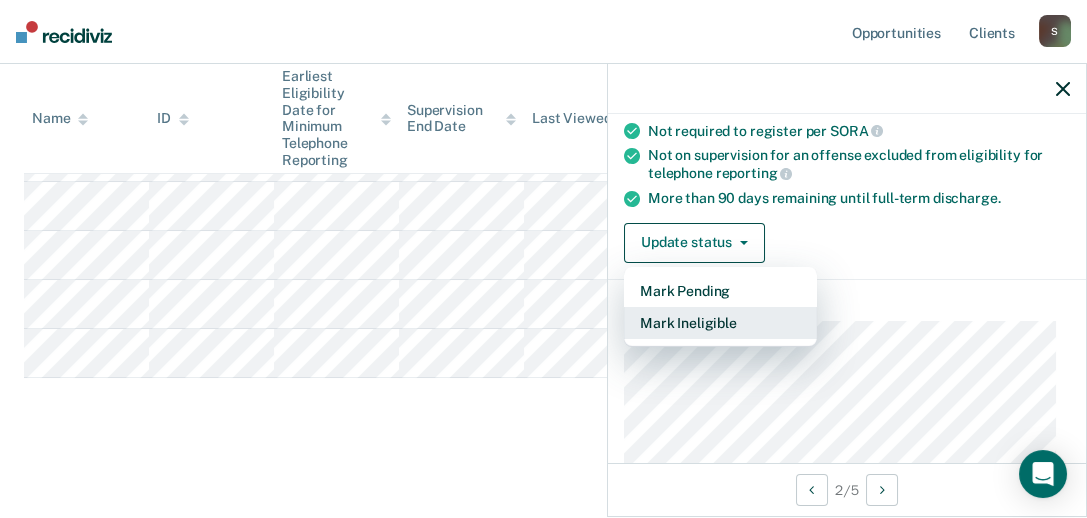 scroll, scrollTop: 196, scrollLeft: 0, axis: vertical 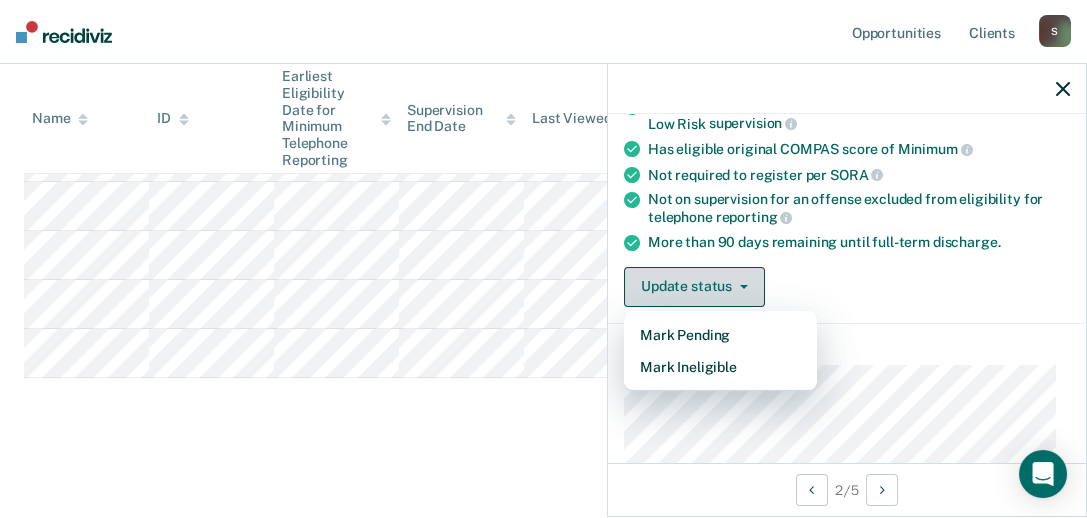 click on "Update status" at bounding box center [694, 287] 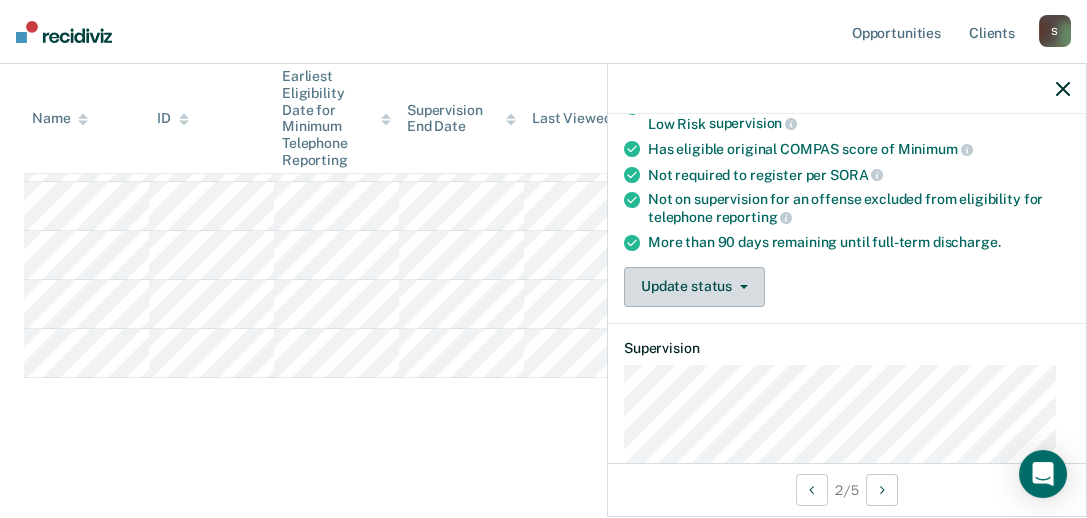 click on "Update status" at bounding box center [694, 287] 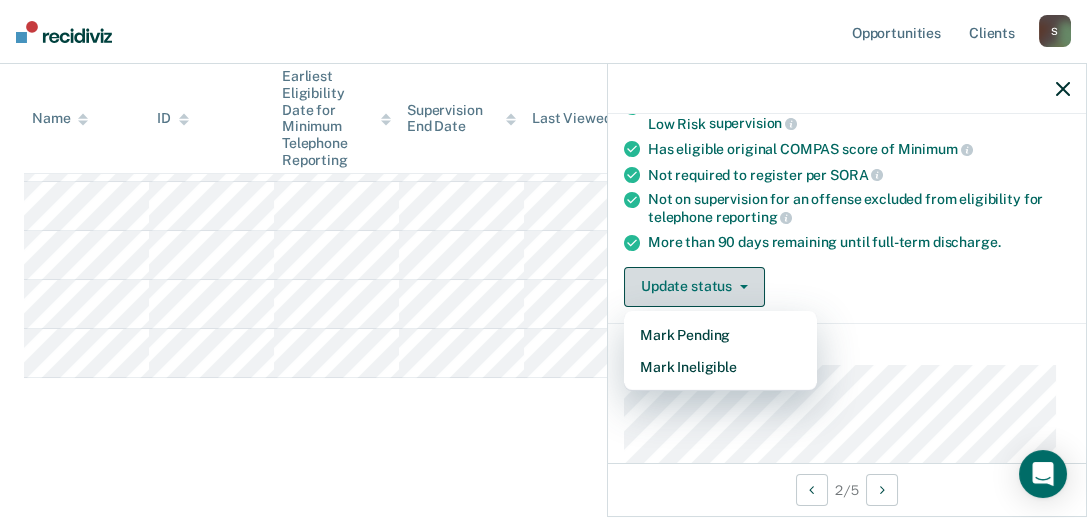 click on "Update status" at bounding box center (694, 287) 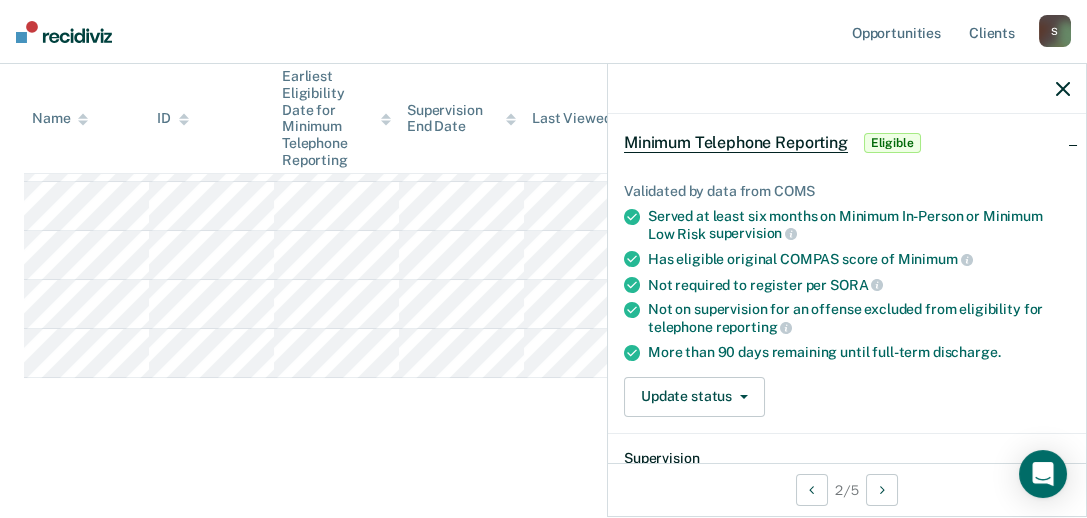 scroll, scrollTop: 0, scrollLeft: 0, axis: both 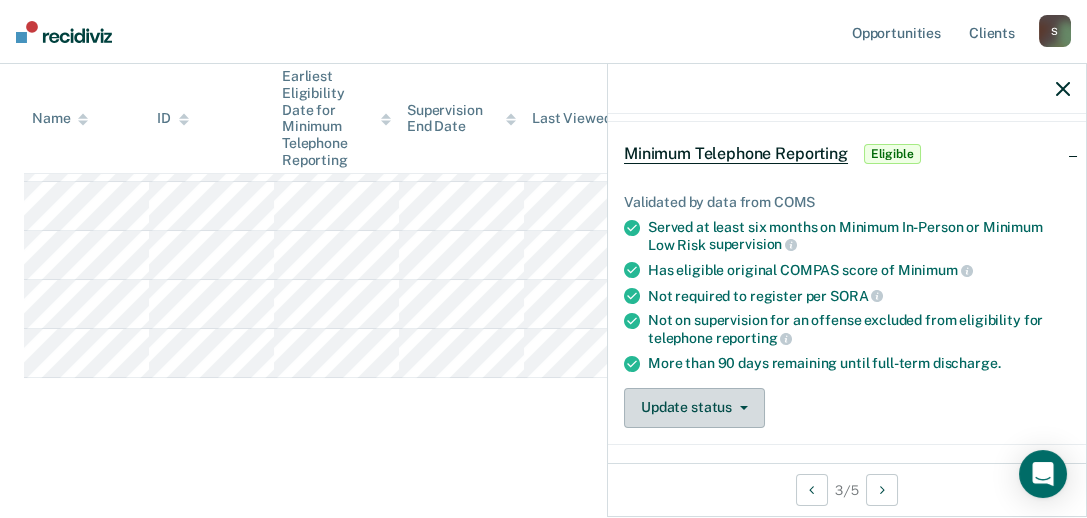 click on "Update status" at bounding box center [694, 408] 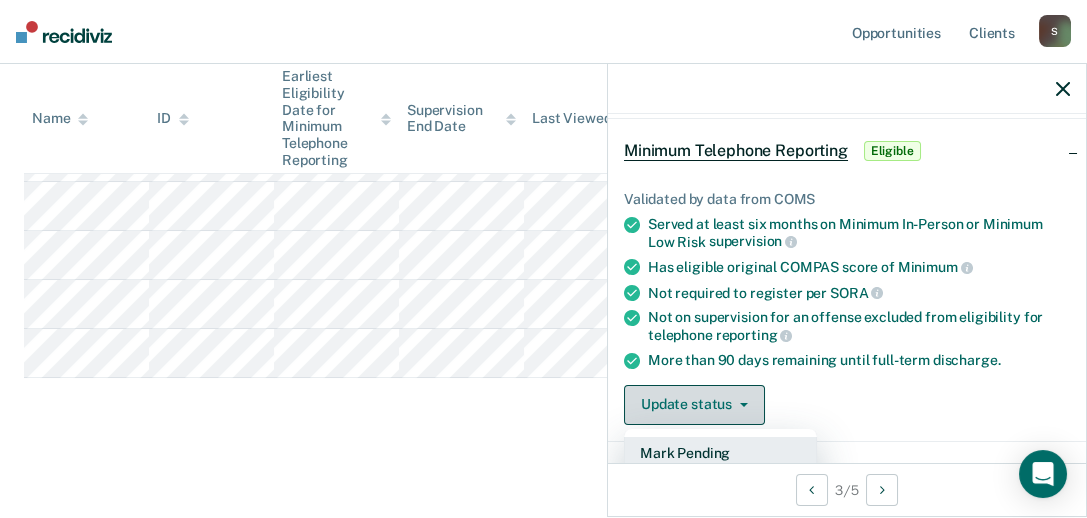 scroll, scrollTop: 179, scrollLeft: 0, axis: vertical 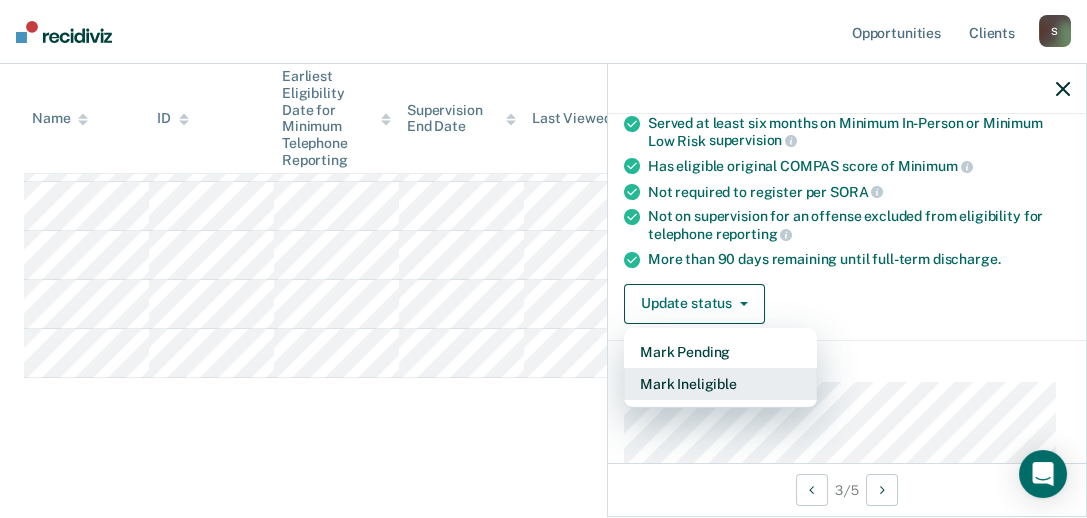 click on "Mark Ineligible" at bounding box center (720, 384) 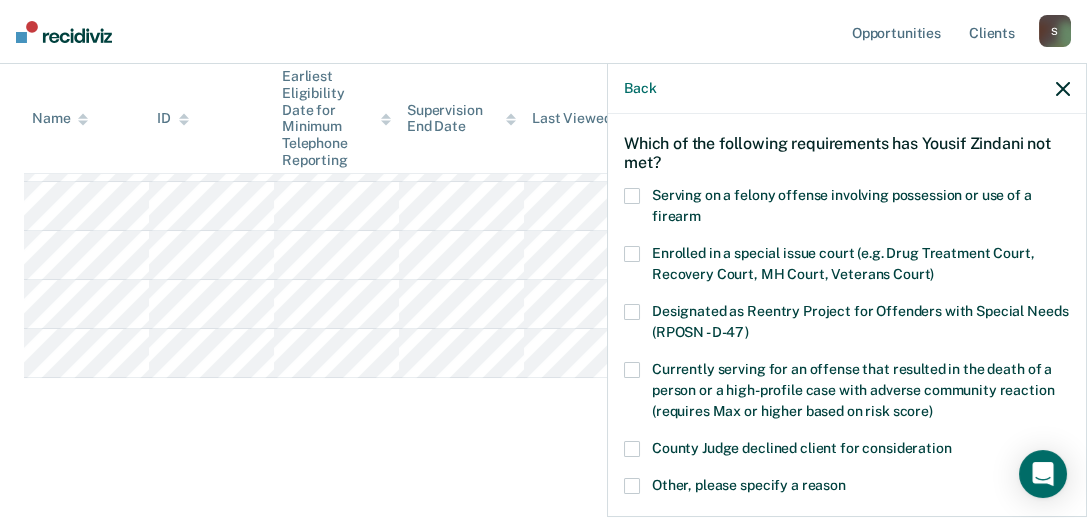 scroll, scrollTop: 179, scrollLeft: 0, axis: vertical 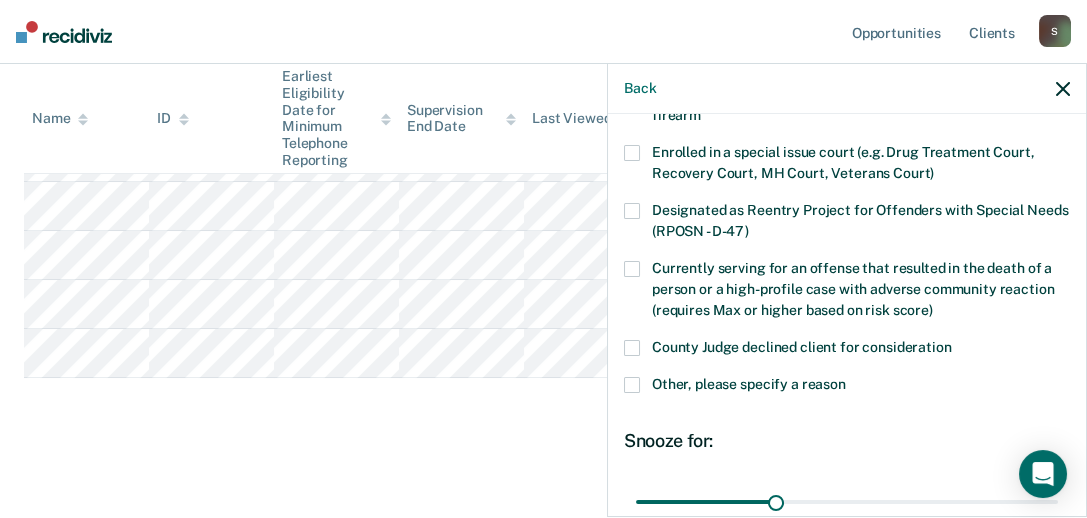 click on "Other, please specify a reason" at bounding box center [847, 387] 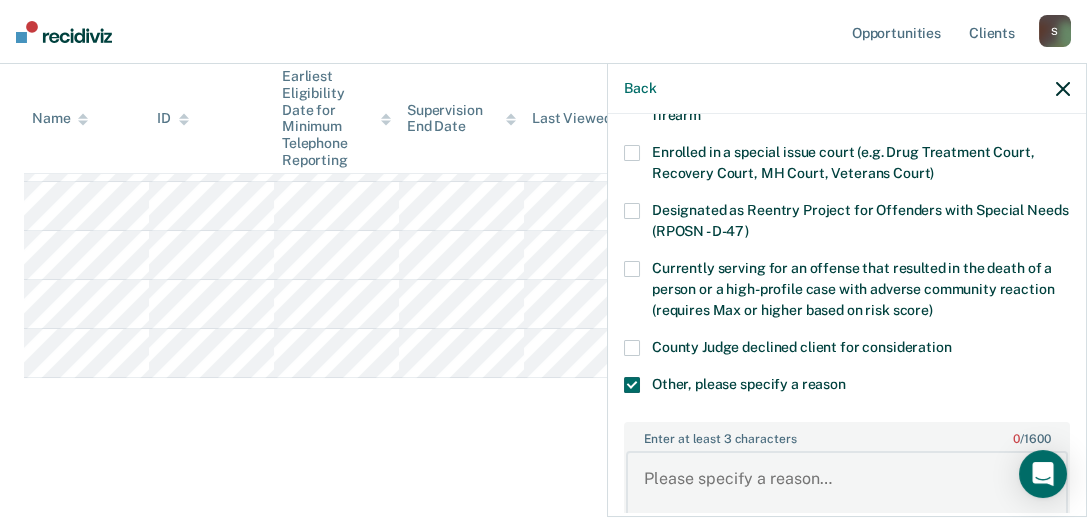 click on "Enter at least 3 characters 0  /  1600" at bounding box center (847, 488) 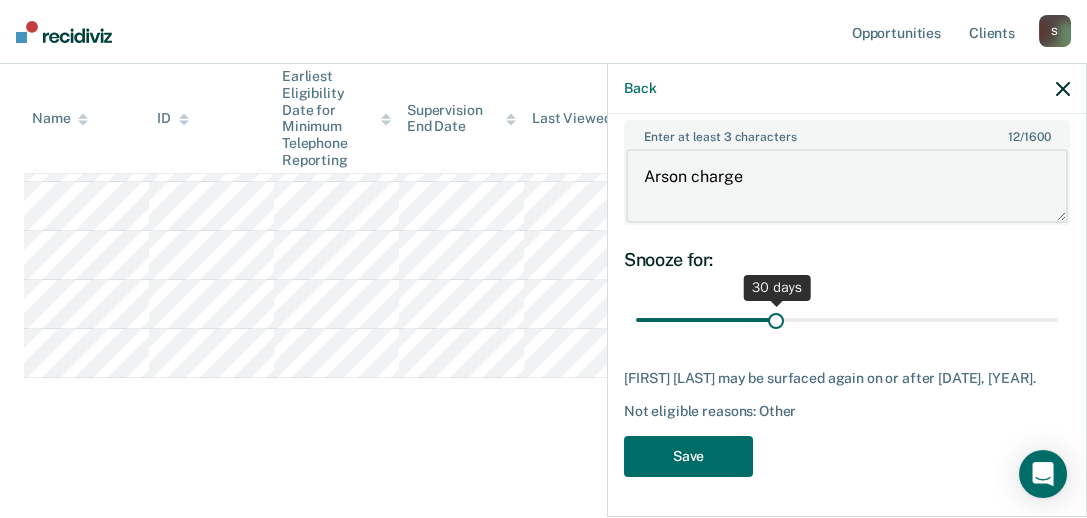 scroll, scrollTop: 493, scrollLeft: 0, axis: vertical 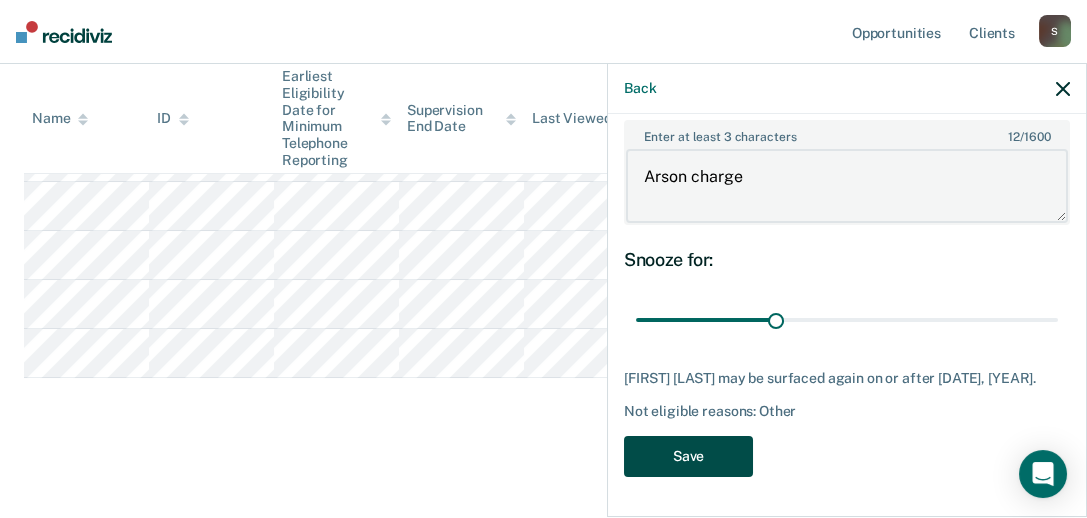 type on "Arson charge" 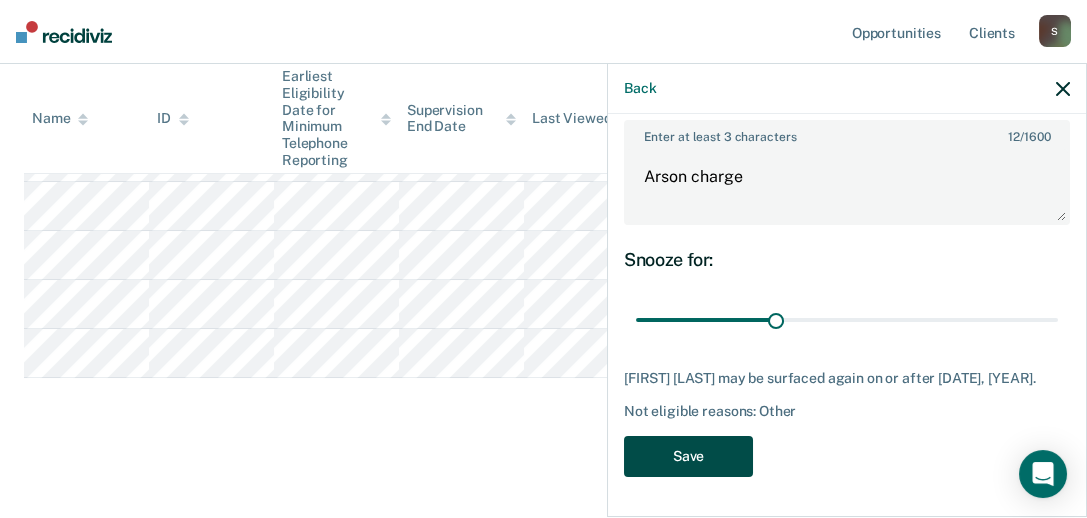 click on "Save" at bounding box center (688, 456) 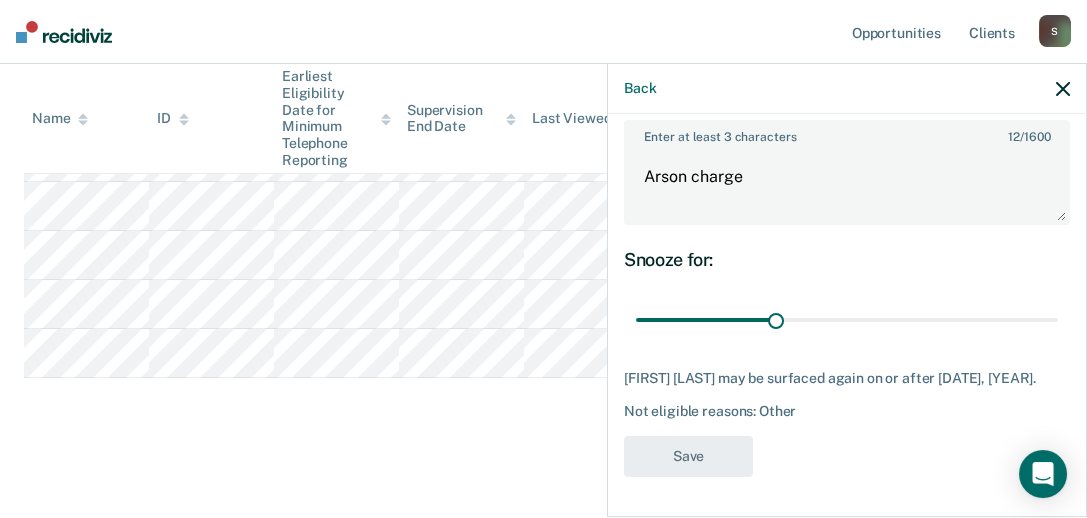 scroll, scrollTop: 486, scrollLeft: 0, axis: vertical 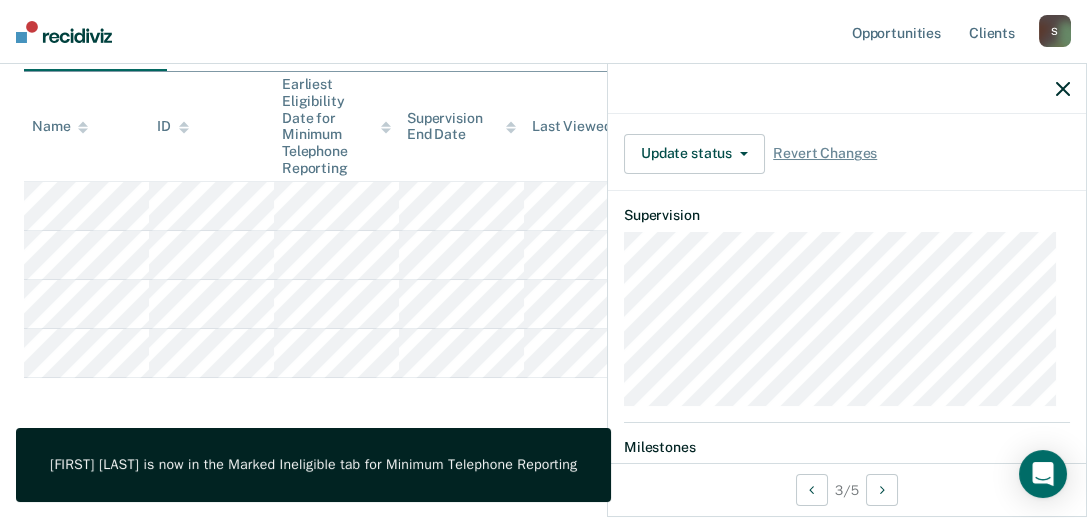 click on "Minimum Telephone Reporting   Minimum Telephone Reporting is a level of supervision that uses an interactive voice recognition system, rather than requiring regular face-to-face contacts. Review clients who meet the requirements for minimum telephone reporting as per OP 06.04.130K and transfer them to telephone reporting in COMS. Minimum Telephone Reporting Classification Review Early Discharge Minimum Telephone Reporting Overdue for Discharge Supervision Level Mismatch Clear   agents D10 - WEST   D10 - CENTRAL   D10 - NORTHEAST   D10 - NORTHWEST   Eligible Now 4 Almost Eligible 1 Pending 0 Marked Ineligible 4
To pick up a draggable item, press the space bar.
While dragging, use the arrow keys to move the item.
Press space again to drop the item in its new position, or press escape to cancel.
Name ID Earliest Eligibility Date for Minimum Telephone Reporting Supervision End Date Last Viewed Status Assigned to" at bounding box center (543, 44) 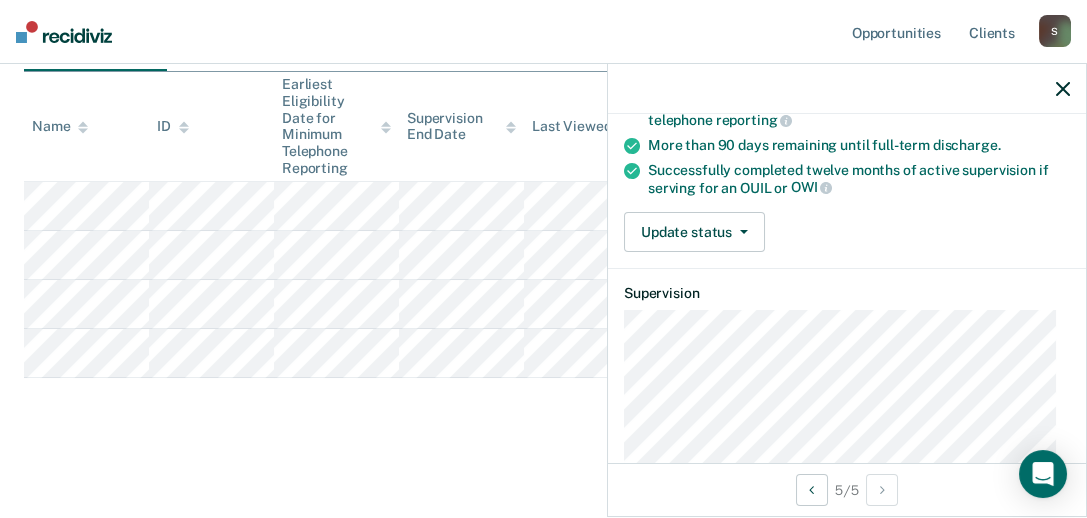 scroll, scrollTop: 255, scrollLeft: 0, axis: vertical 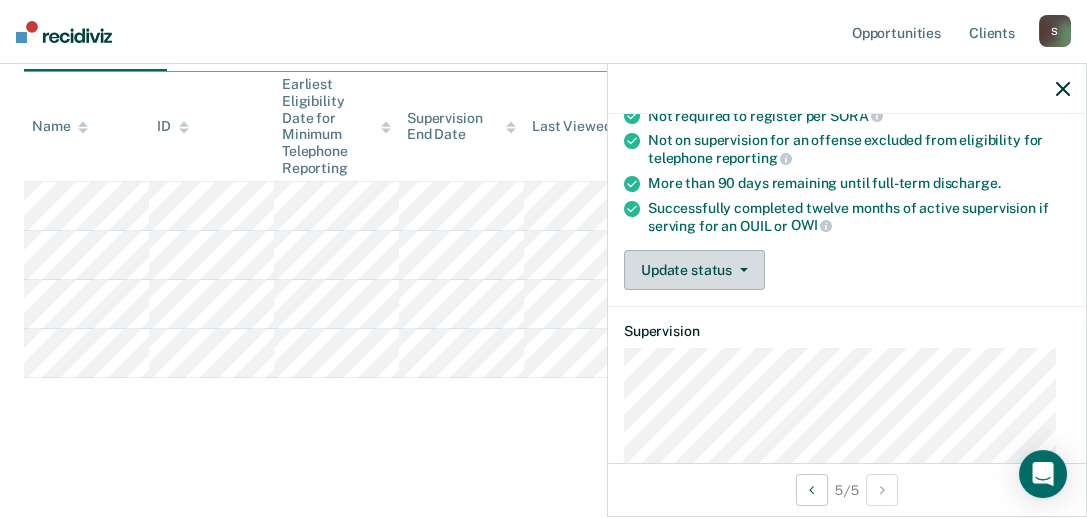 click on "Update status" at bounding box center [694, 270] 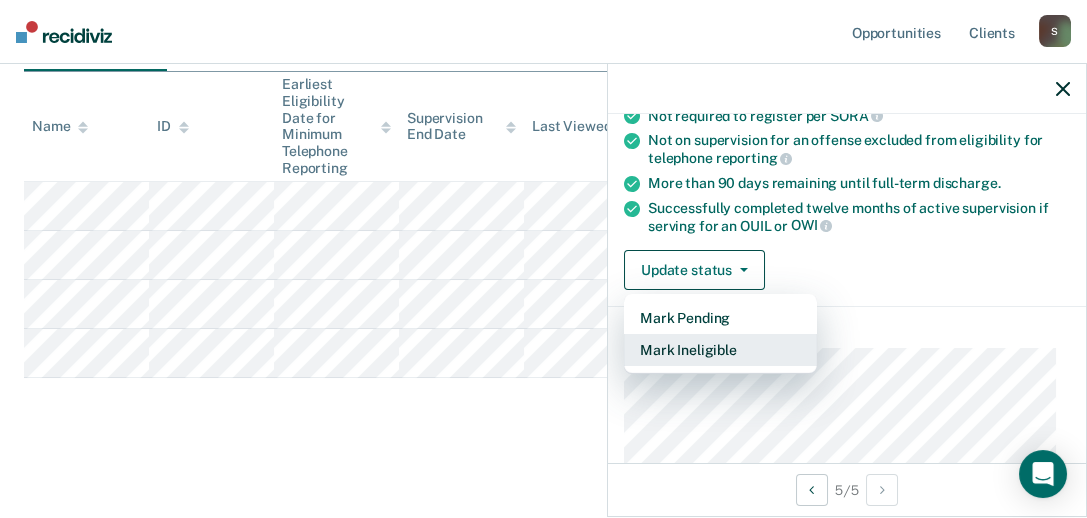 click on "Mark Ineligible" at bounding box center (720, 350) 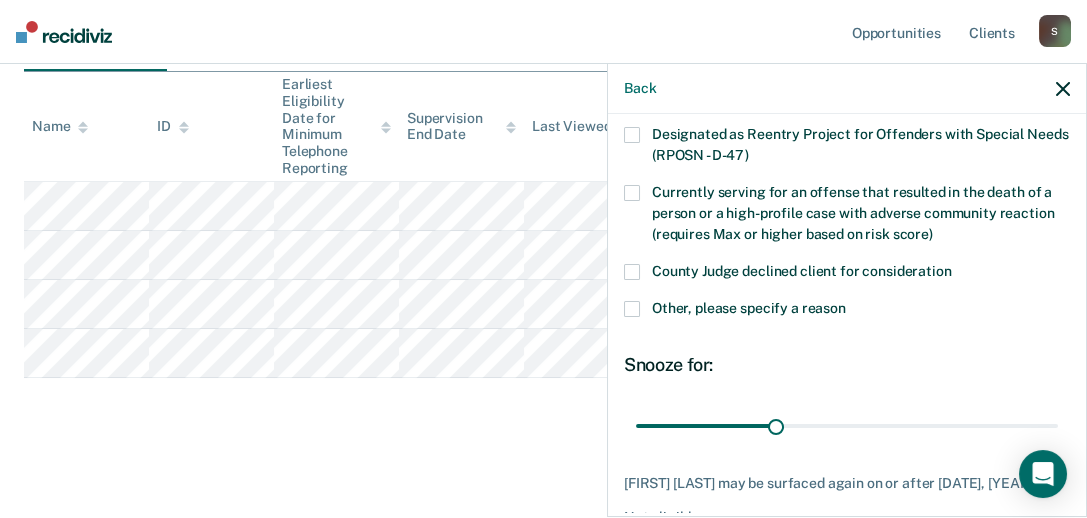 click at bounding box center (632, 309) 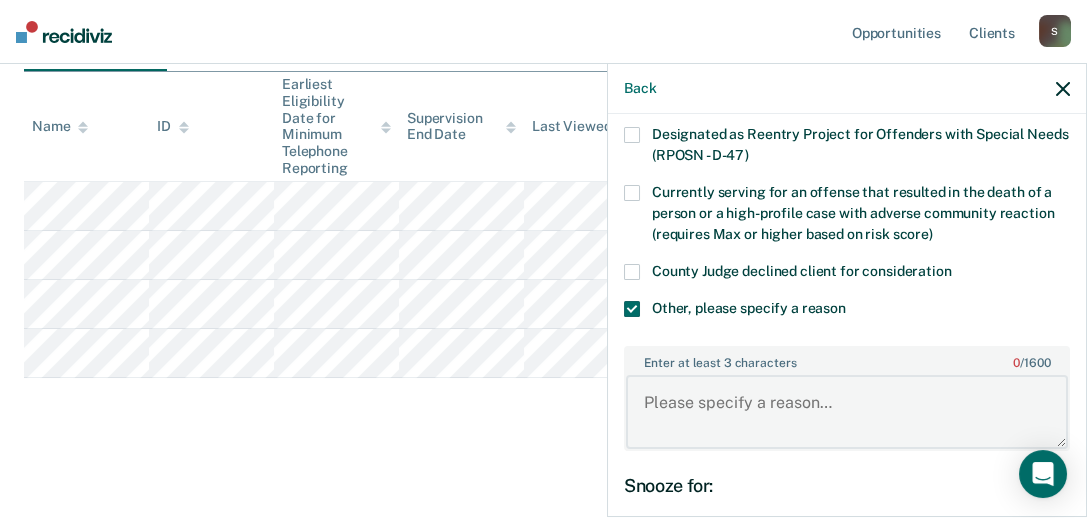 click on "Enter at least 3 characters 0  /  1600" at bounding box center (847, 412) 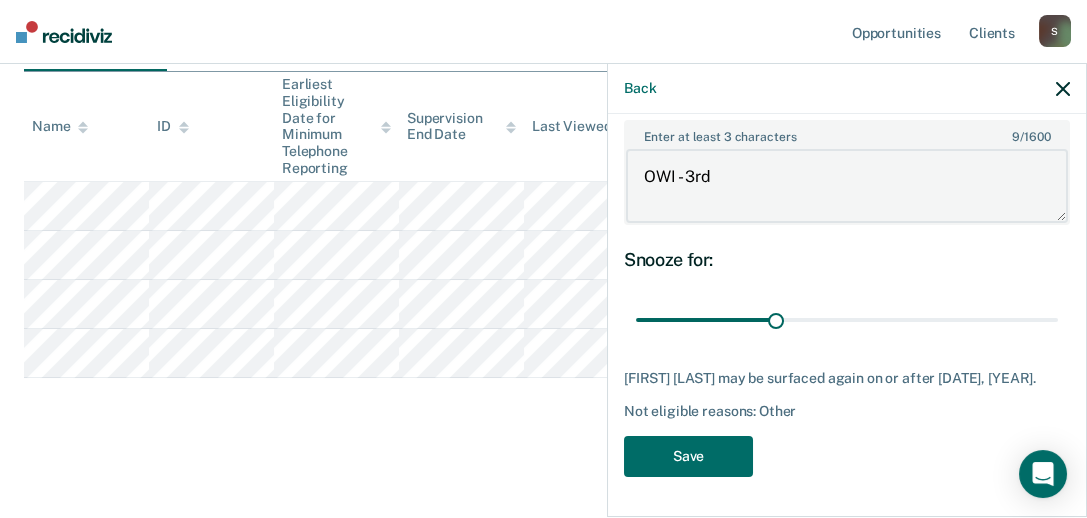 scroll, scrollTop: 493, scrollLeft: 0, axis: vertical 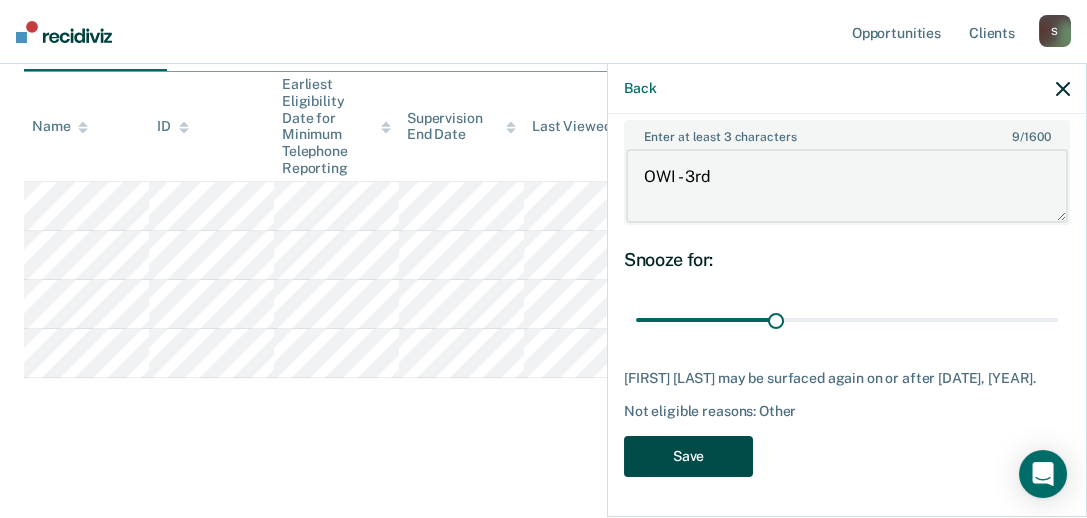 type on "OWI - 3rd" 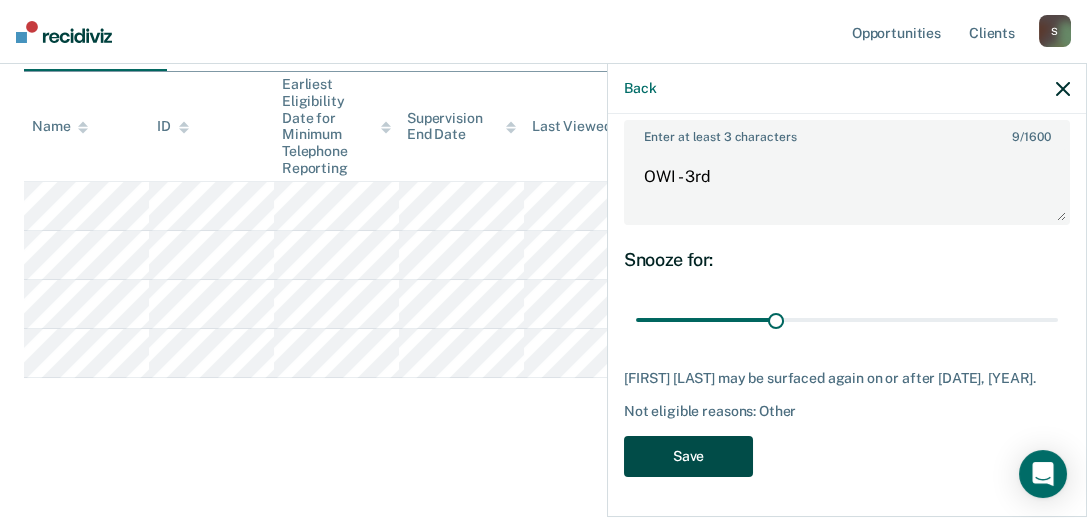click on "Save" at bounding box center (688, 456) 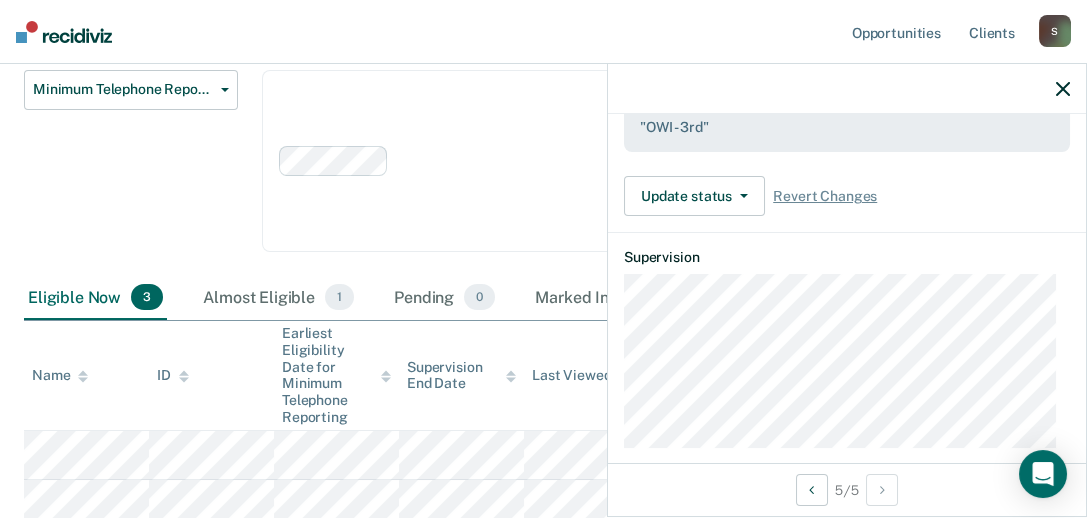 scroll, scrollTop: 337, scrollLeft: 0, axis: vertical 